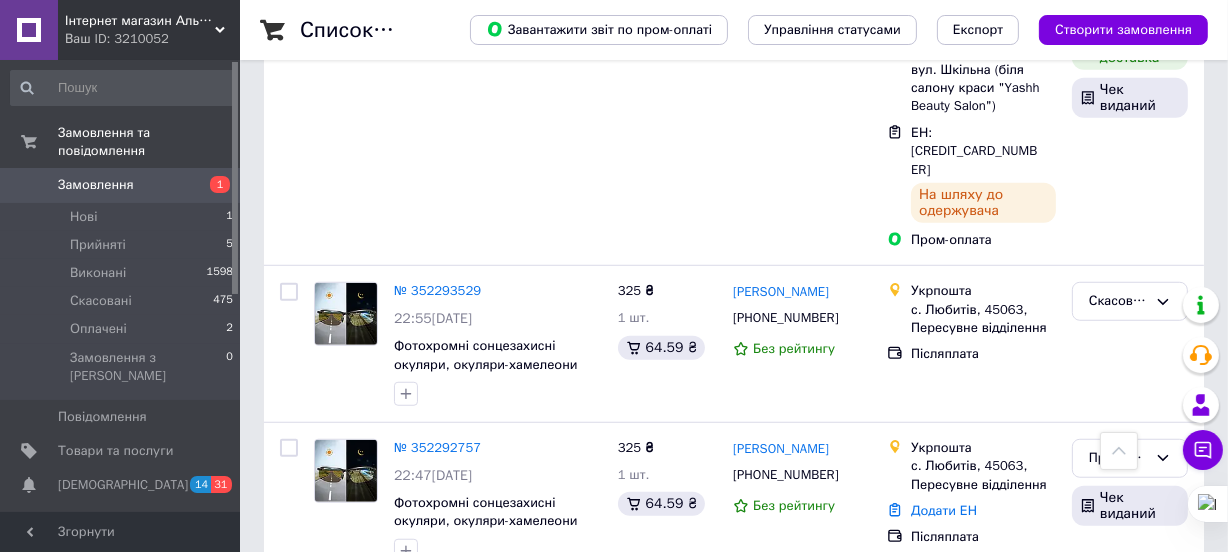 scroll, scrollTop: 1272, scrollLeft: 0, axis: vertical 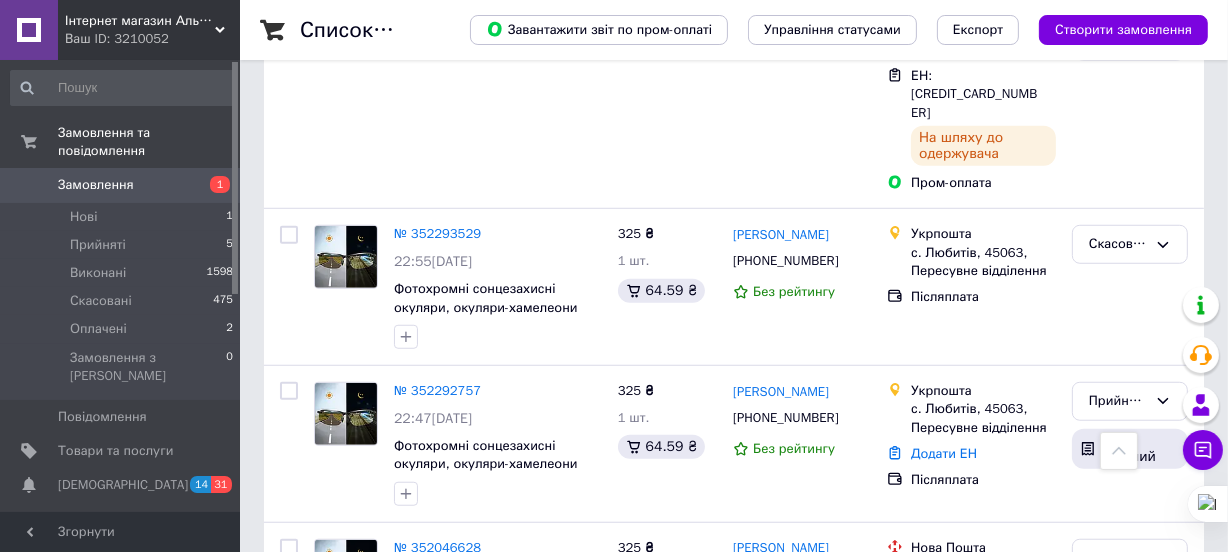 drag, startPoint x: 987, startPoint y: 528, endPoint x: 978, endPoint y: 523, distance: 10.29563 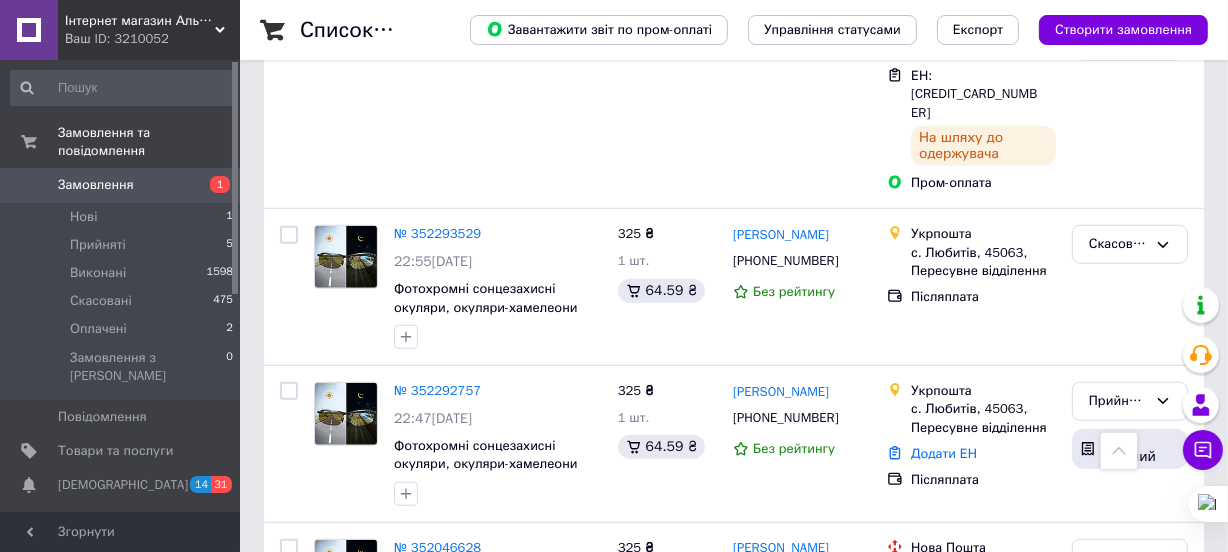 click at bounding box center [0, 21566] 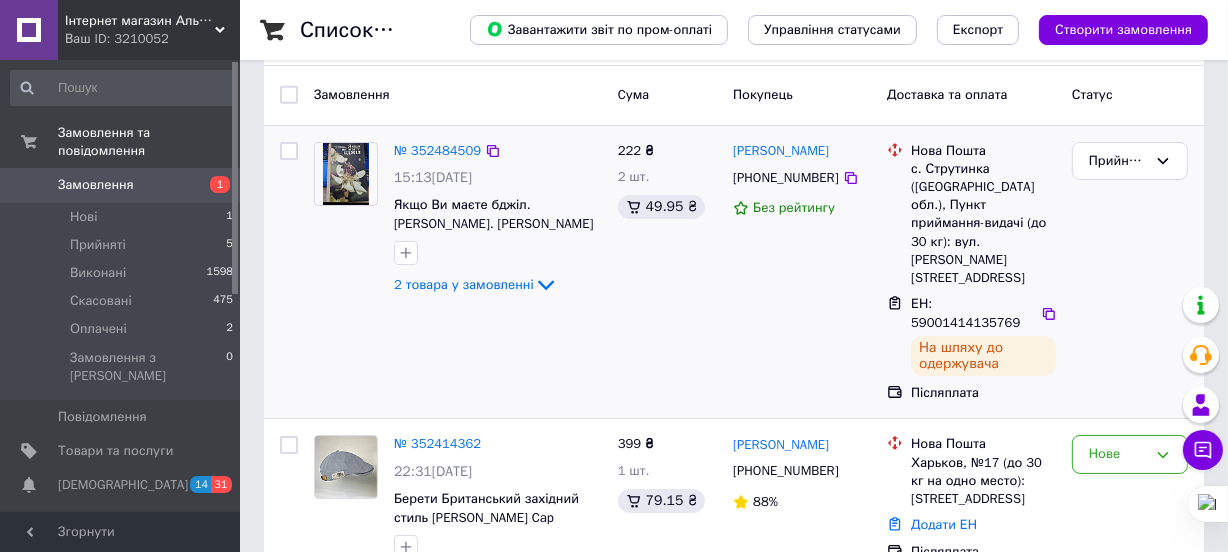 scroll, scrollTop: 0, scrollLeft: 0, axis: both 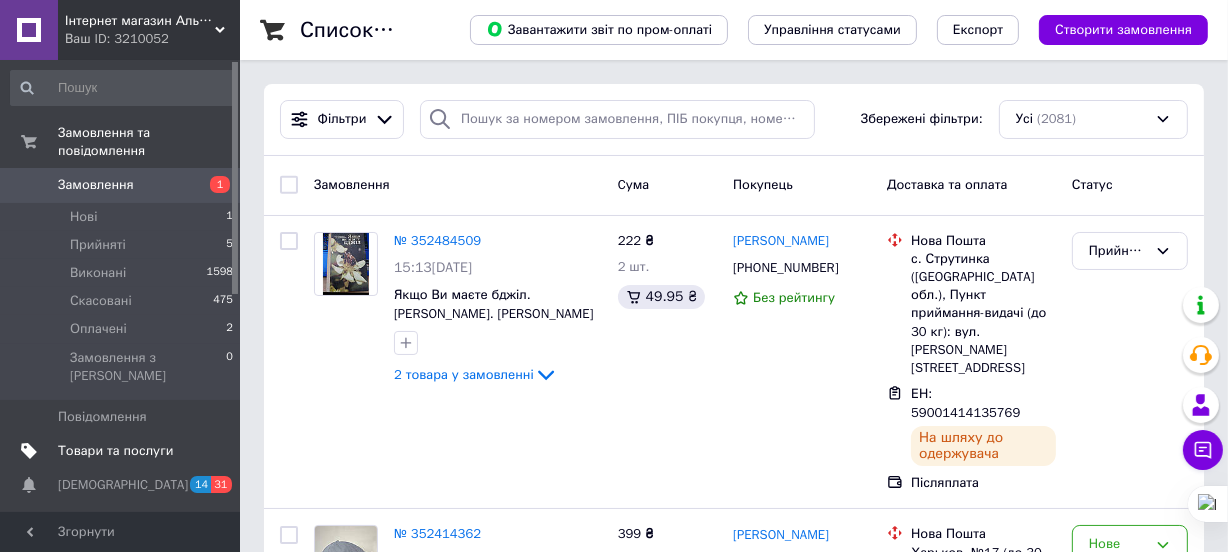 click on "Товари та послуги" at bounding box center [115, 451] 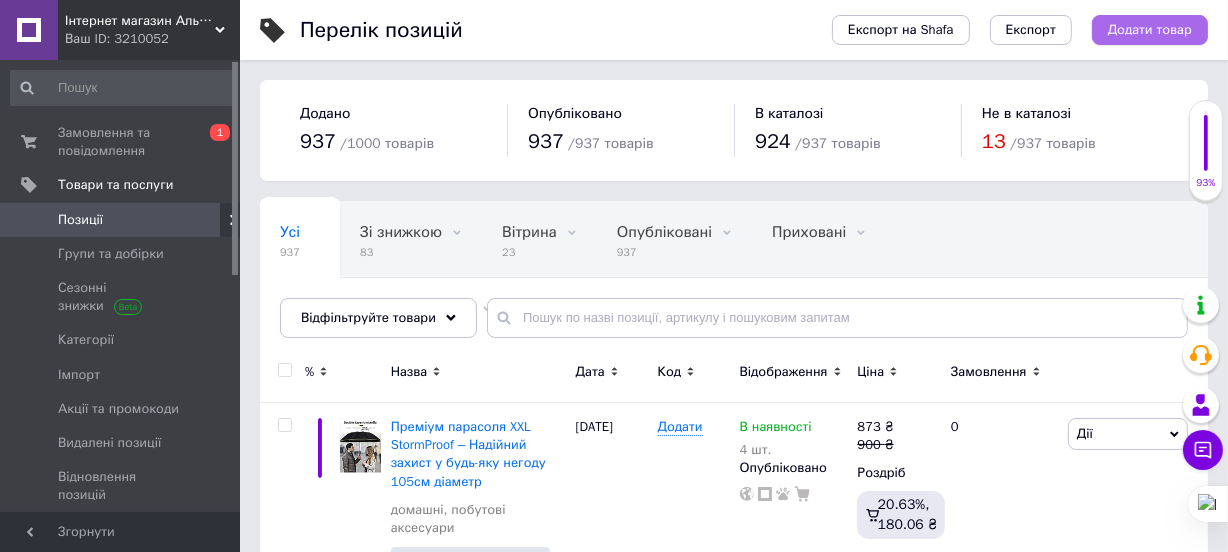 click on "Додати товар" at bounding box center [1150, 30] 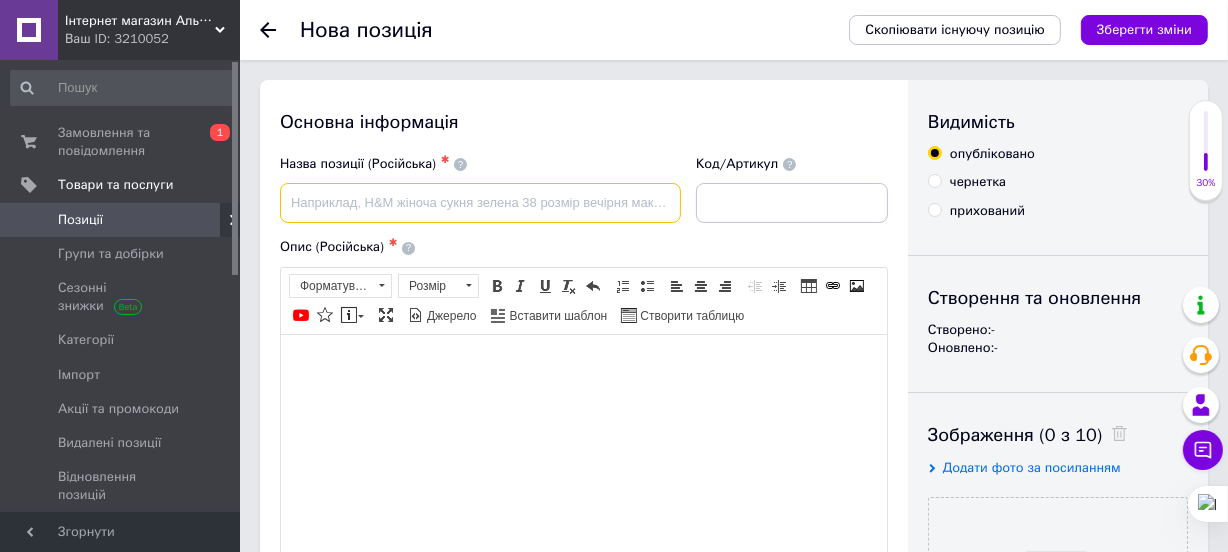 click at bounding box center [480, 203] 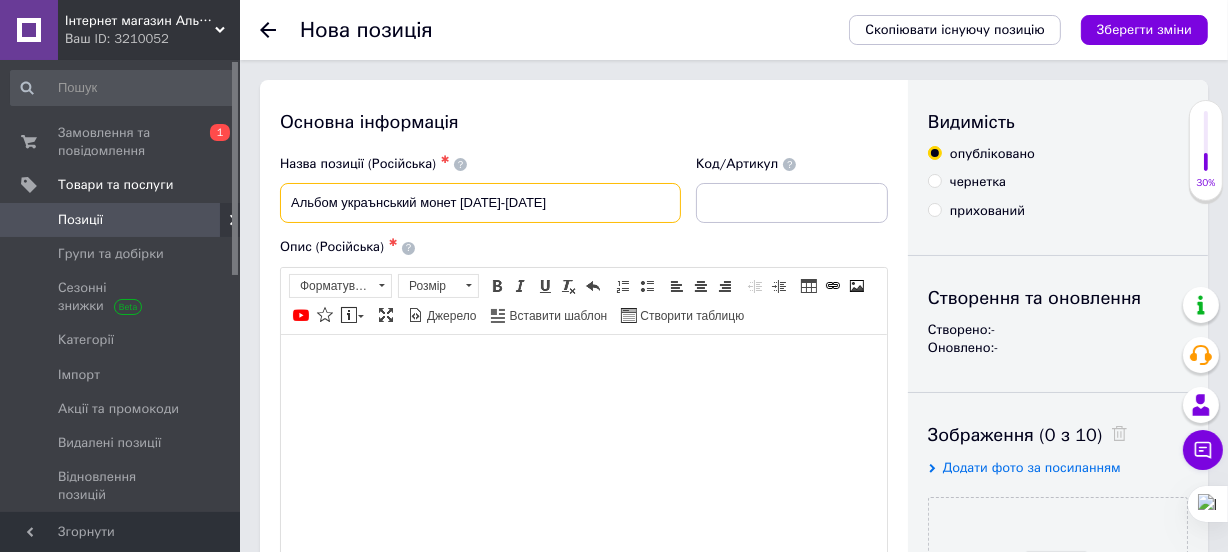 click on "Альбом украънський монет [DATE]-[DATE]" at bounding box center (480, 203) 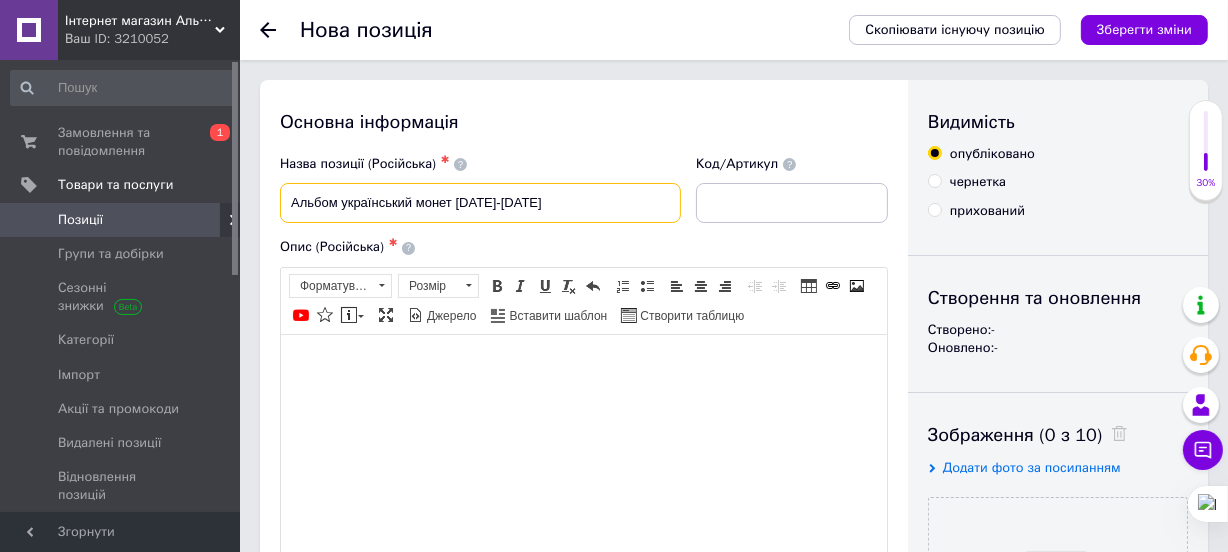 click on "Альбом український монет [DATE]-[DATE]" at bounding box center [480, 203] 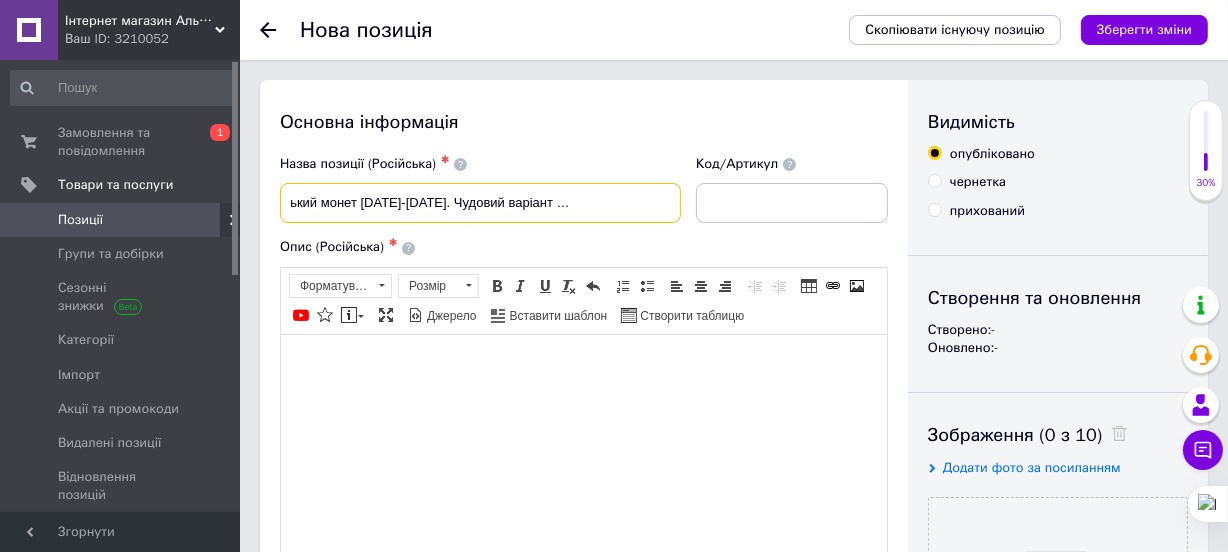 scroll, scrollTop: 0, scrollLeft: 101, axis: horizontal 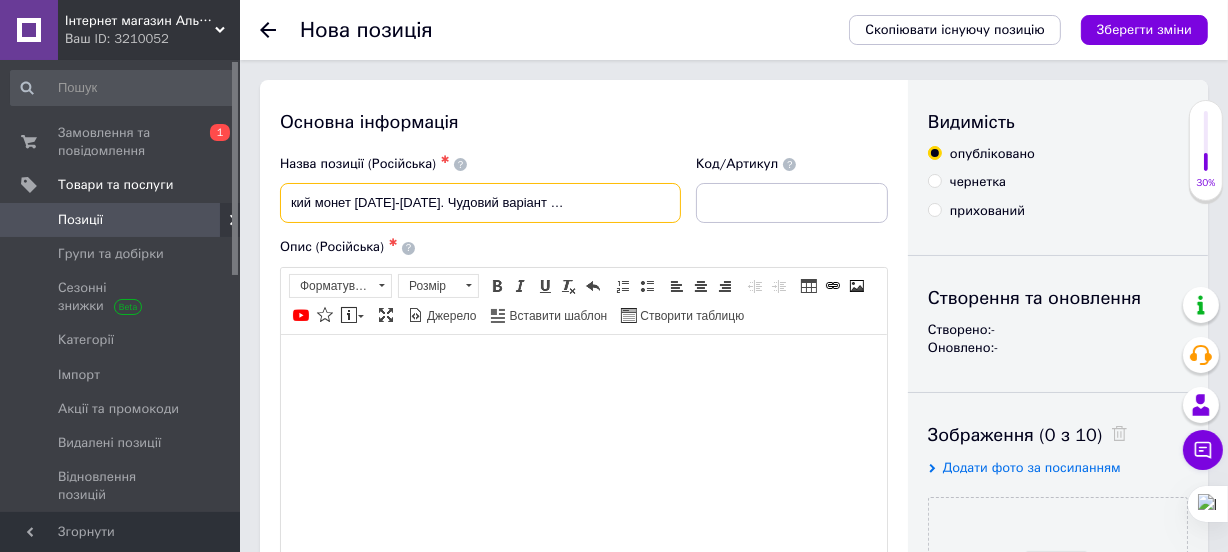 type on "Альбом український монет [DATE]-[DATE]. Чудовий варіант для нумізмата початківця" 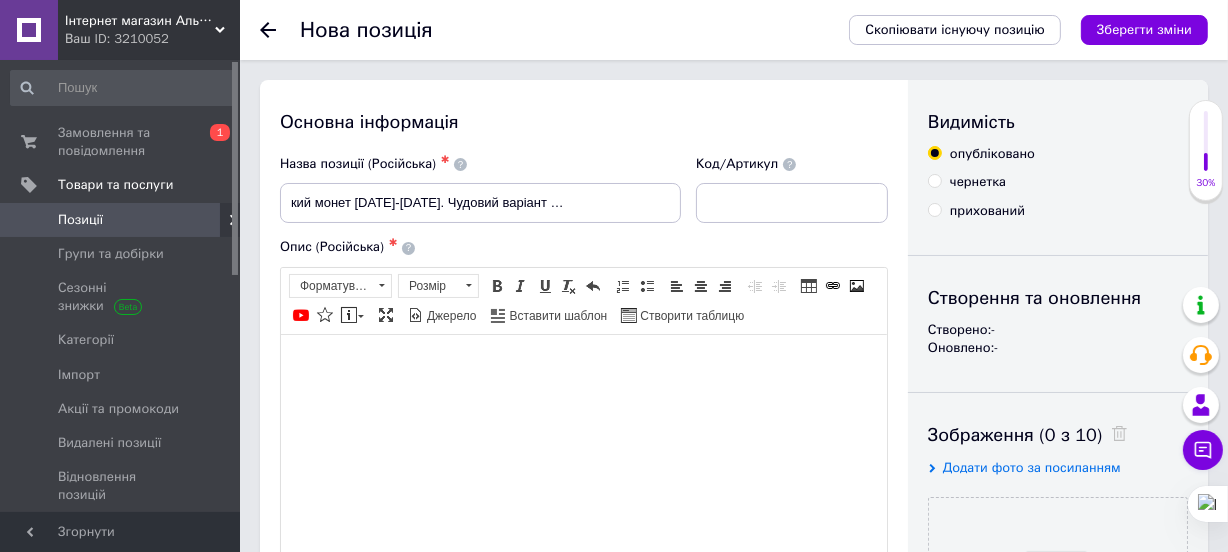scroll, scrollTop: 0, scrollLeft: 0, axis: both 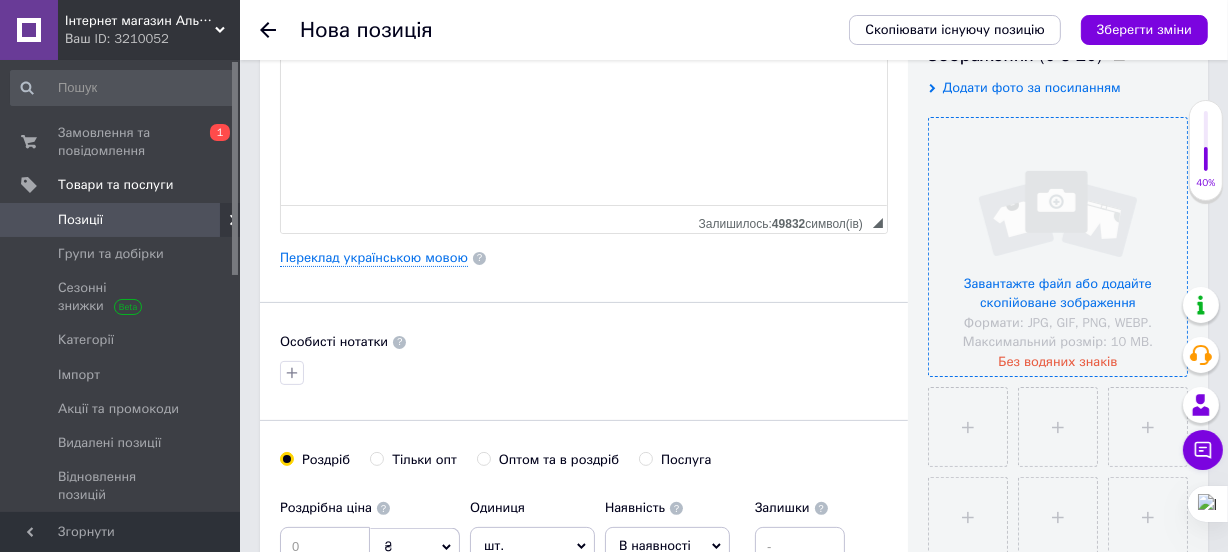 click at bounding box center (1058, 247) 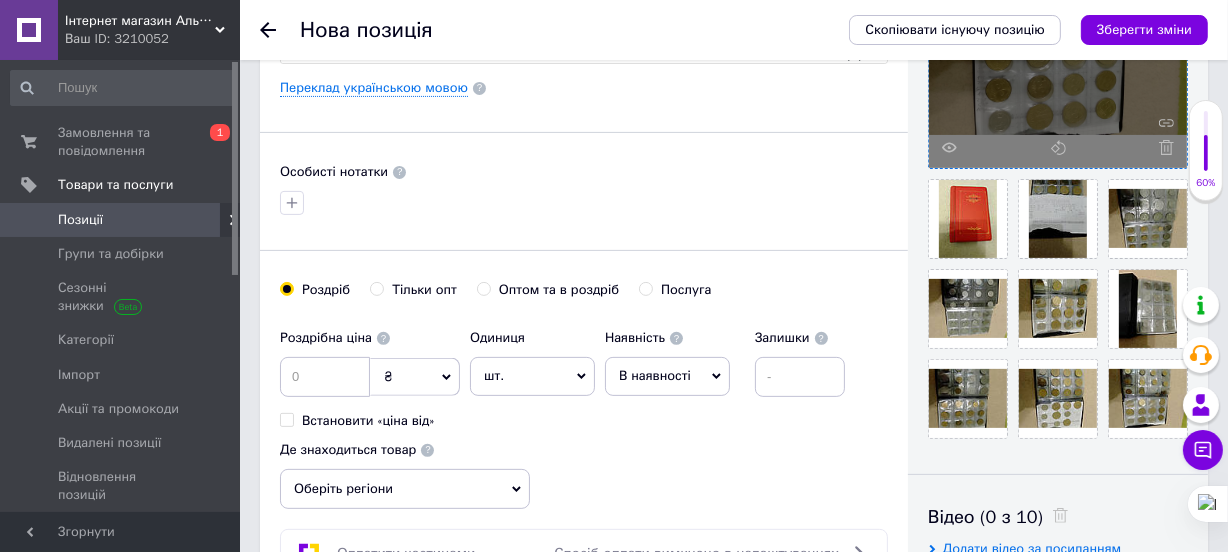 scroll, scrollTop: 562, scrollLeft: 0, axis: vertical 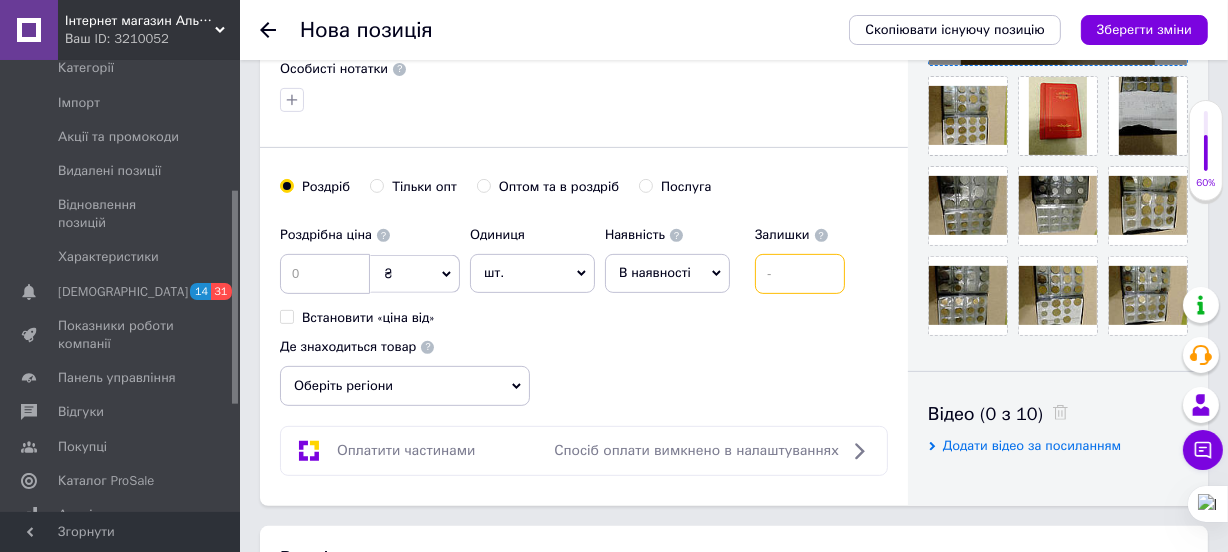 click at bounding box center (800, 274) 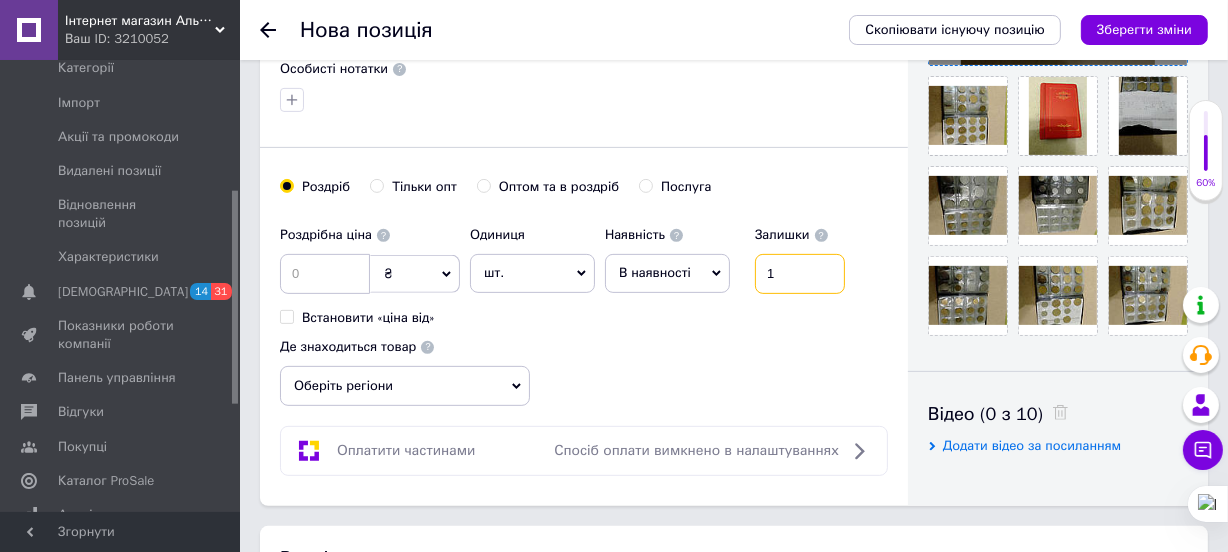 type on "1" 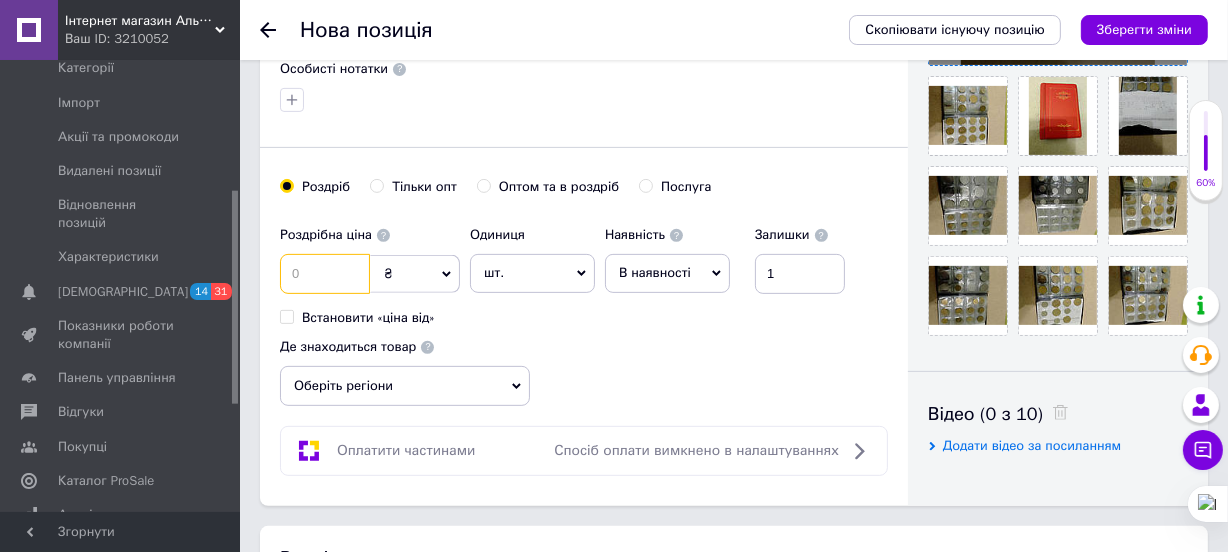 click at bounding box center [325, 274] 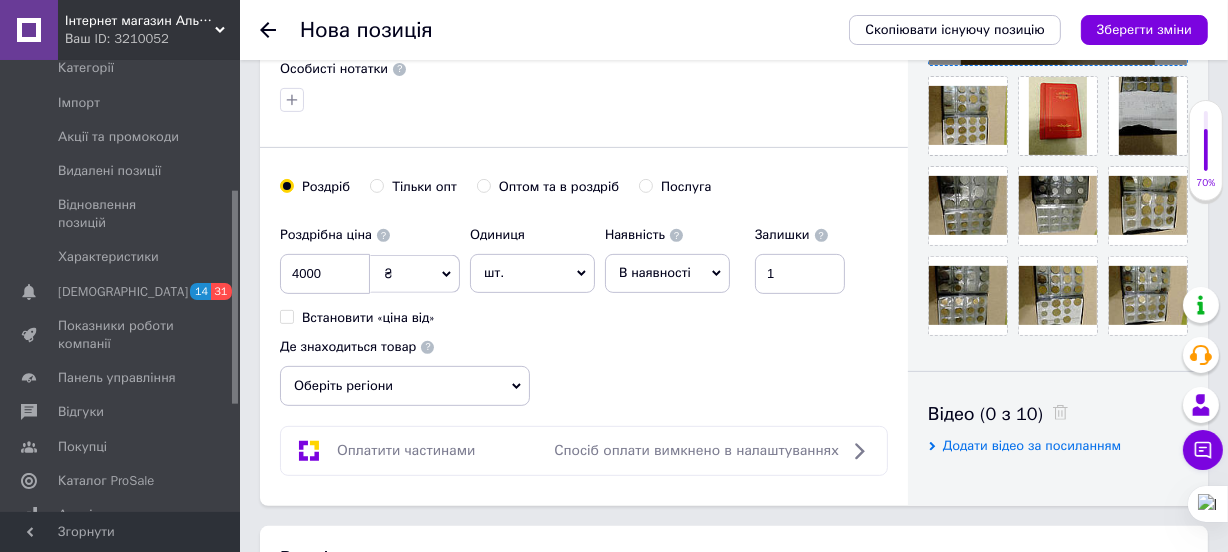 click on "Роздрібна ціна 4000 ₴ $ EUR CHF GBP ¥ PLN ₸ MDL HUF KGS CNY TRY KRW lei Встановити «ціна від» Одиниця шт. Популярне комплект упаковка кв.м пара м кг пог.м послуга т а автоцистерна ампула б балон банка блістер бобіна бочка [PERSON_NAME] бухта в ват виїзд відро г г га година гр/кв.м гігакалорія д дав два місяці день доба доза є єврокуб з зміна к кВт каністра карат кв.дм кв.м кв.см кв.фут квартал кг кг/кв.м км колесо комплект коробка куб.дм куб.м л л лист м м мВт мл мм моток місяць мішок н набір номер о об'єкт од. п палетомісце пара партія пач пог.м послуга посівна одиниця птахомісце півроку пігулка" at bounding box center (584, 311) 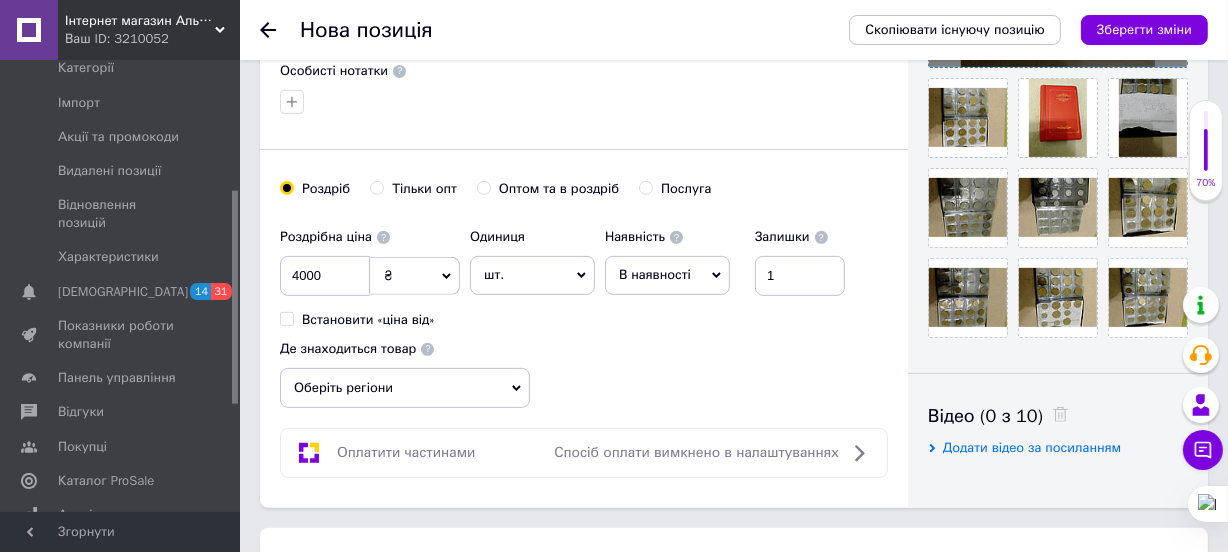 scroll, scrollTop: 653, scrollLeft: 0, axis: vertical 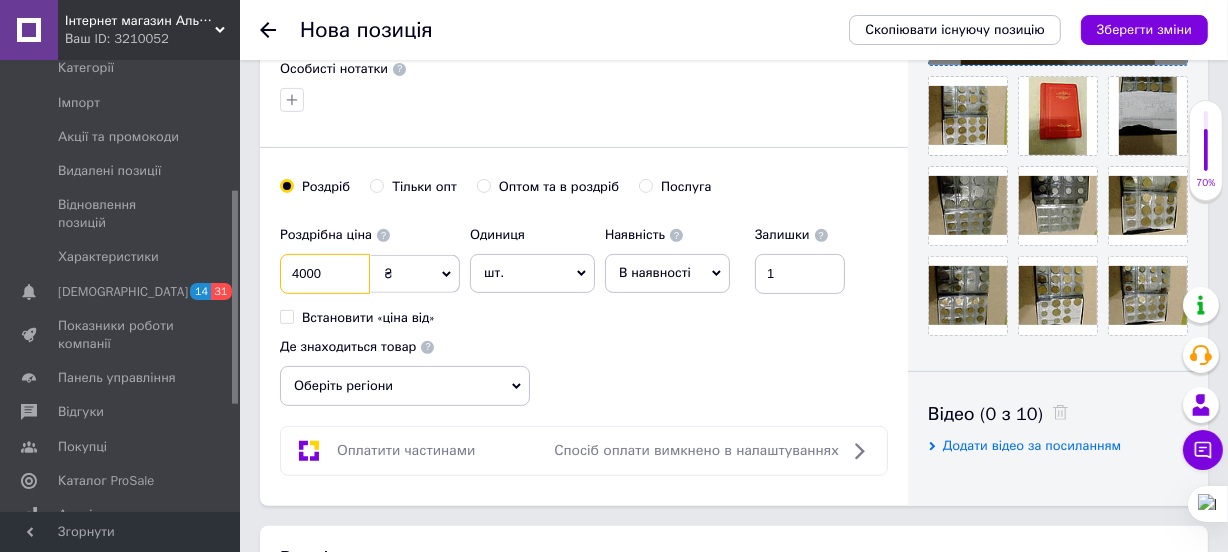 drag, startPoint x: 330, startPoint y: 298, endPoint x: 256, endPoint y: 291, distance: 74.330345 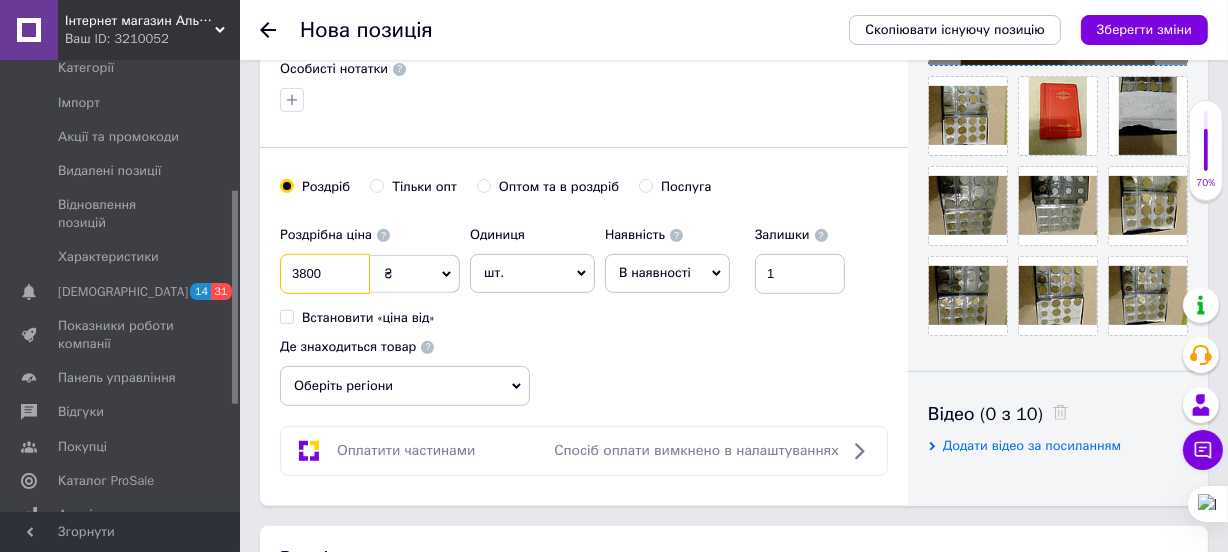 type on "3800" 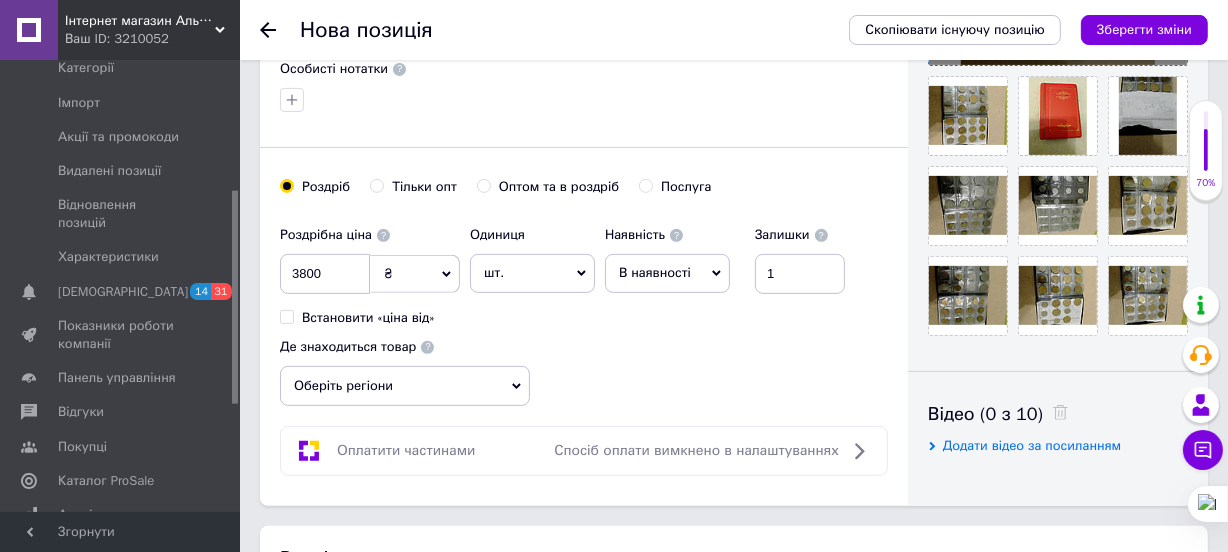 drag, startPoint x: 648, startPoint y: 386, endPoint x: 602, endPoint y: 350, distance: 58.412327 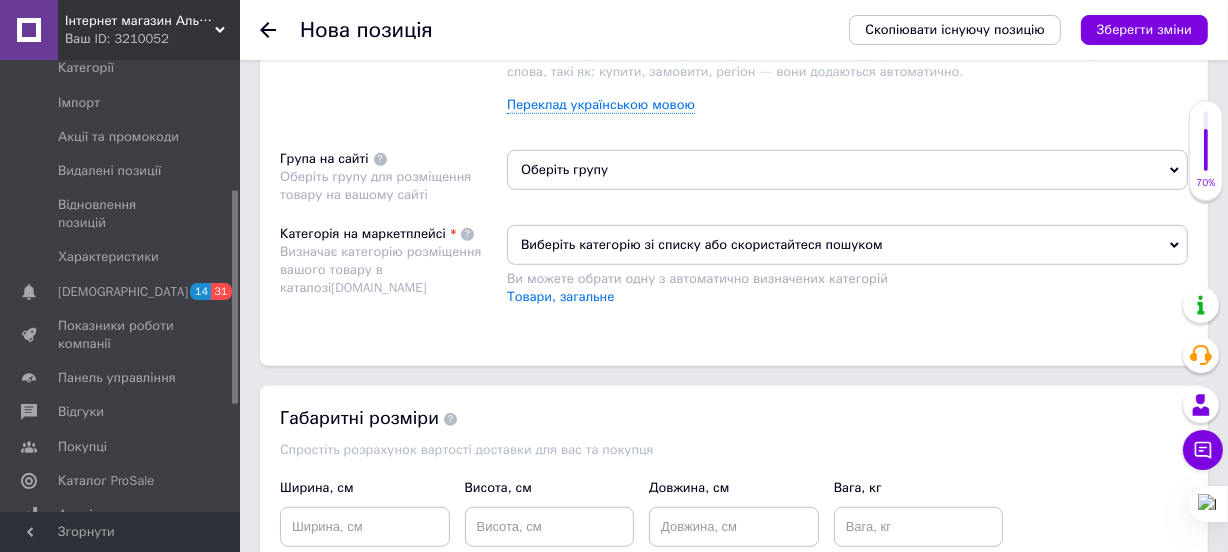 scroll, scrollTop: 1290, scrollLeft: 0, axis: vertical 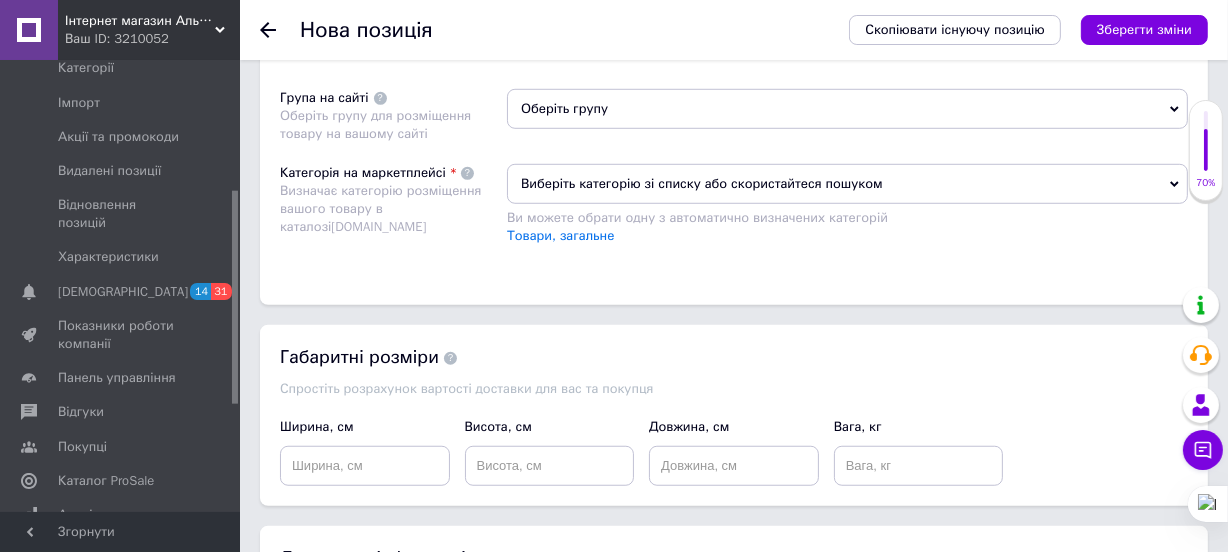 click on "Виберіть категорію зі списку або скористайтеся пошуком" at bounding box center [847, 184] 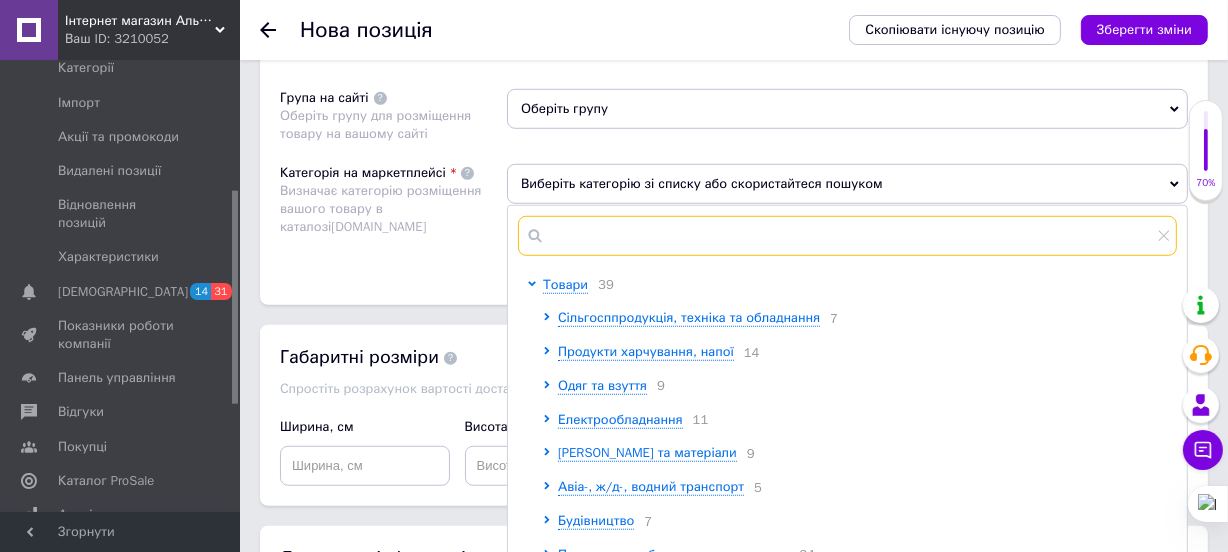 click at bounding box center (847, 236) 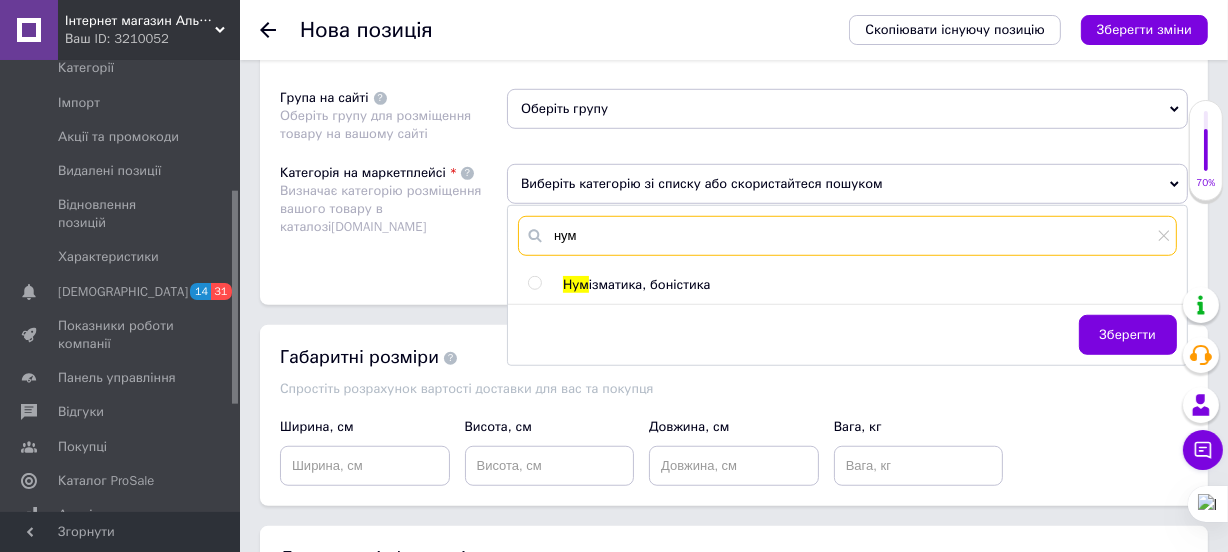 type on "нум" 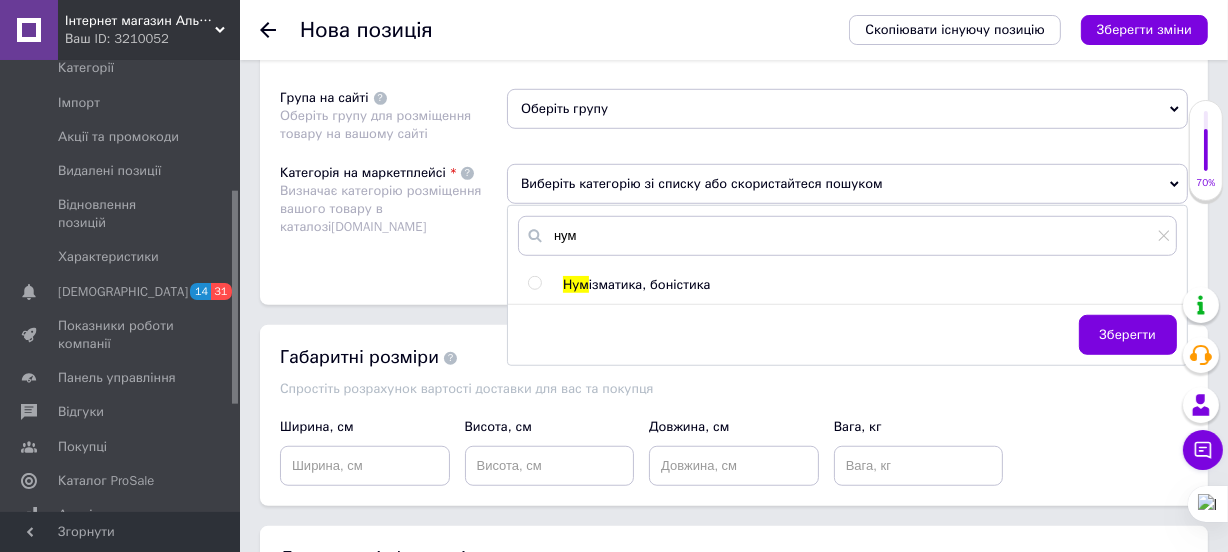 drag, startPoint x: 533, startPoint y: 308, endPoint x: 845, endPoint y: 318, distance: 312.16022 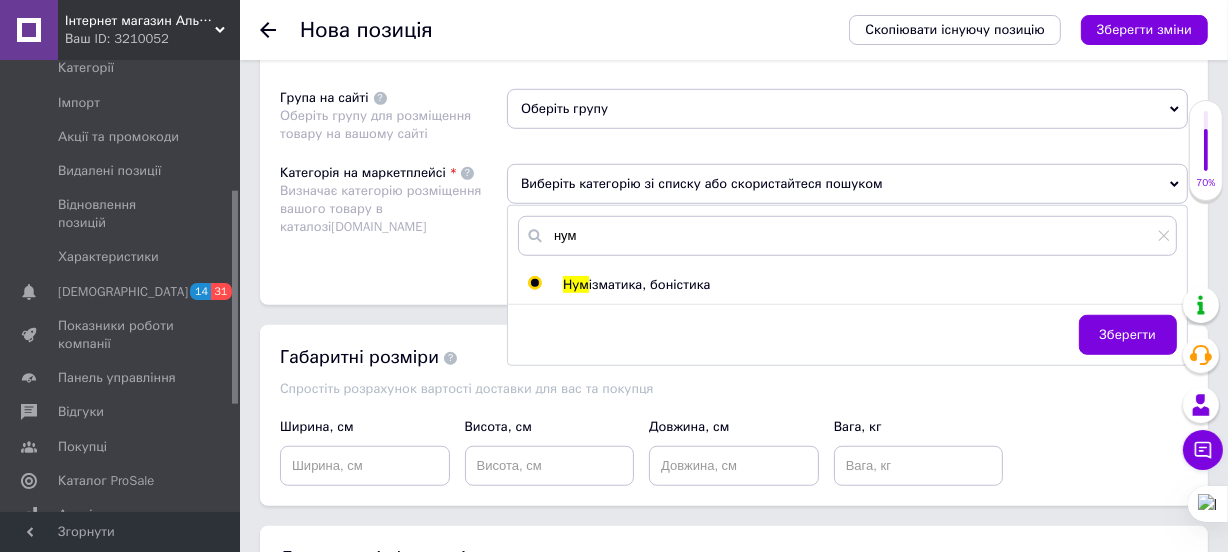 radio on "true" 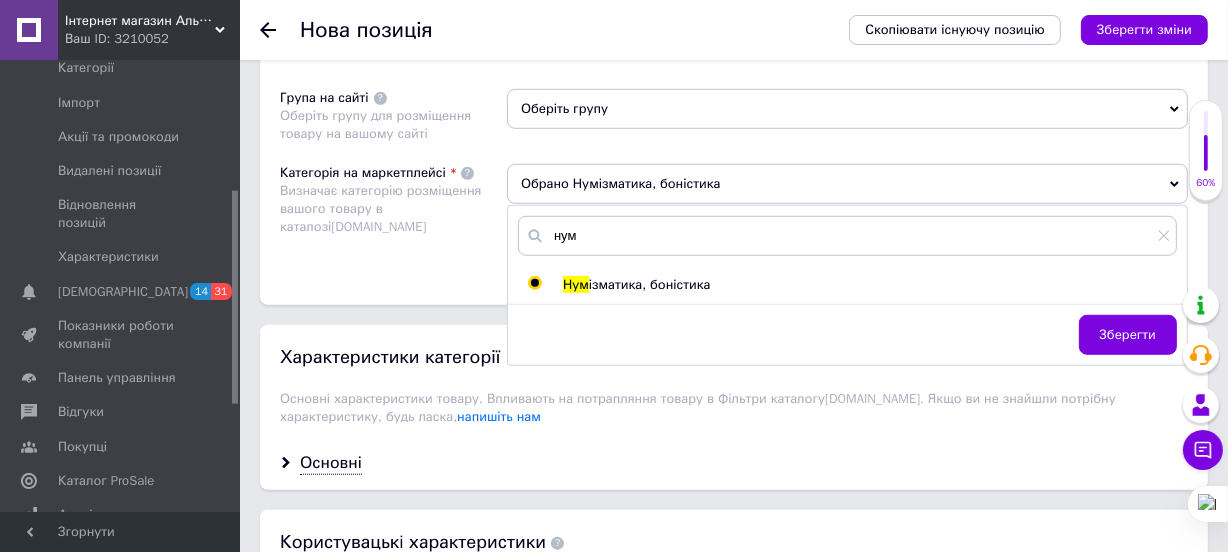 drag, startPoint x: 1103, startPoint y: 352, endPoint x: 666, endPoint y: 174, distance: 471.8612 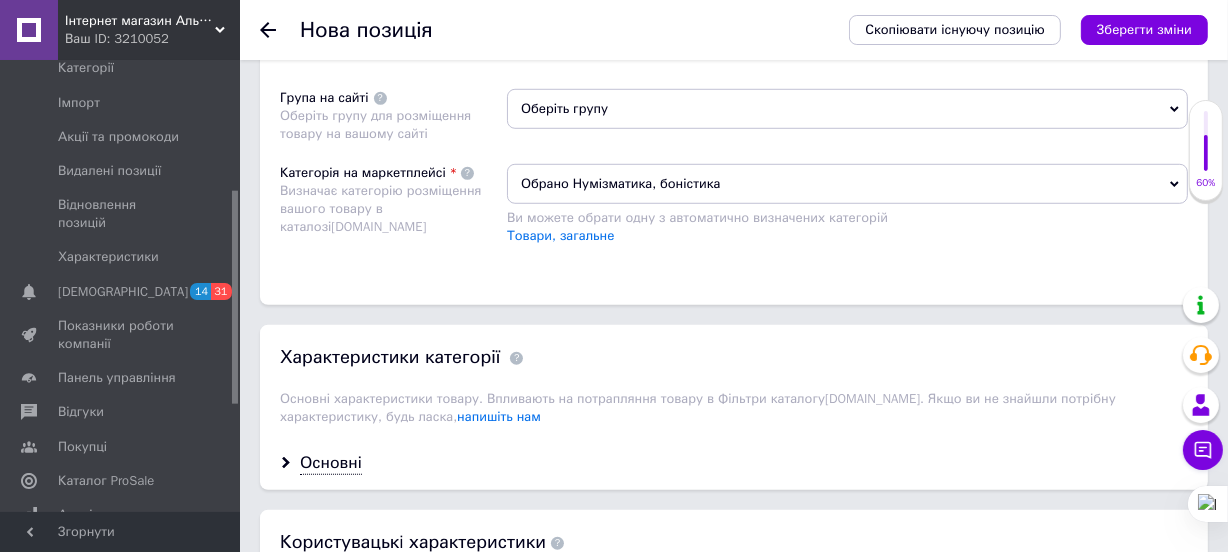 click on "Оберіть групу" at bounding box center [847, 109] 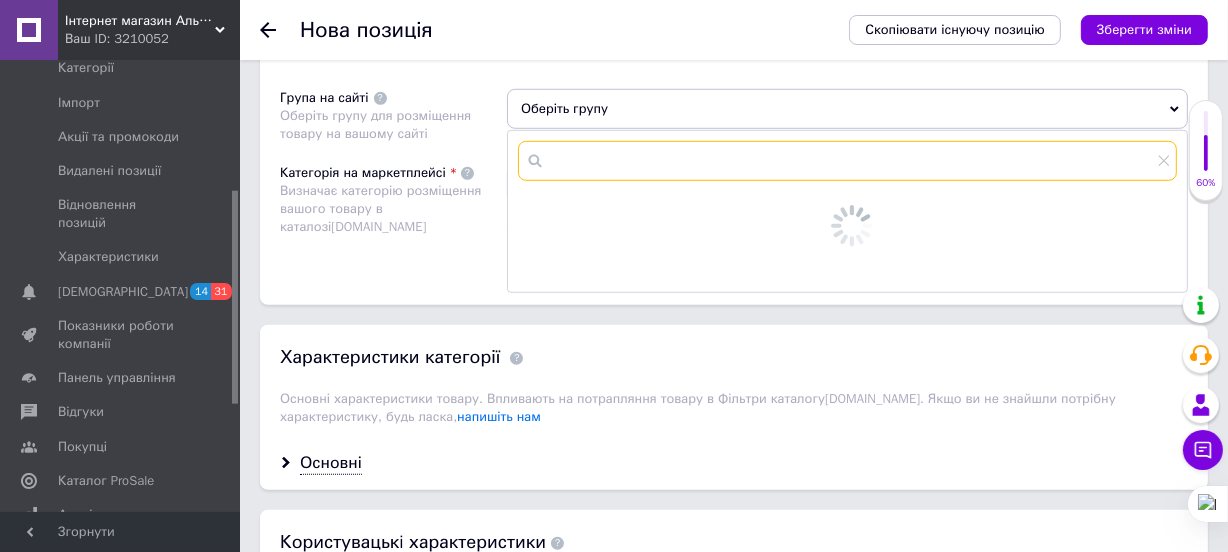 click at bounding box center [847, 161] 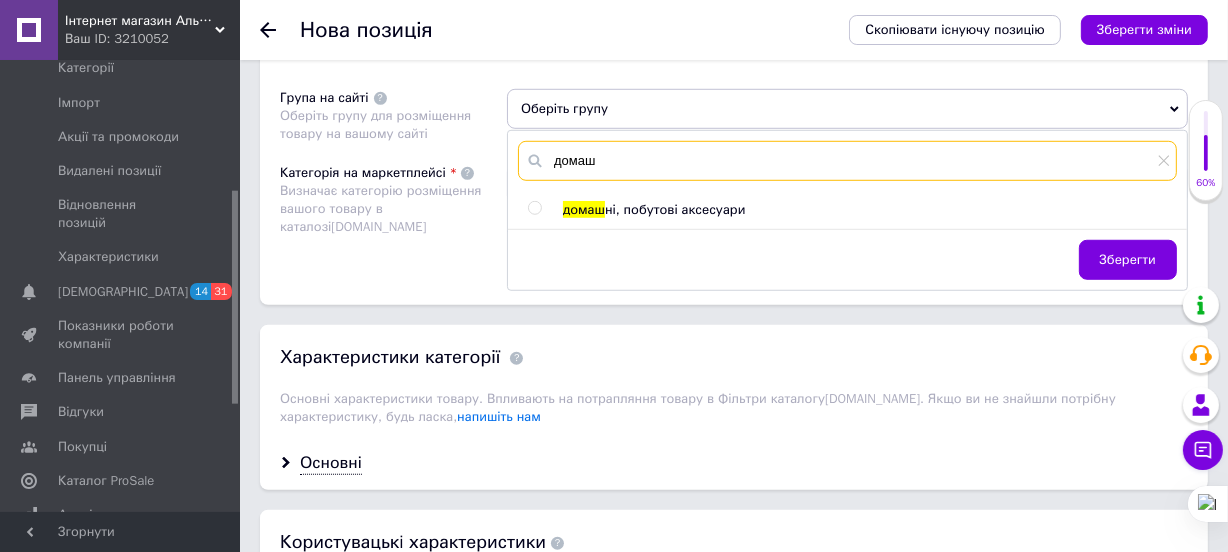 type on "домаш" 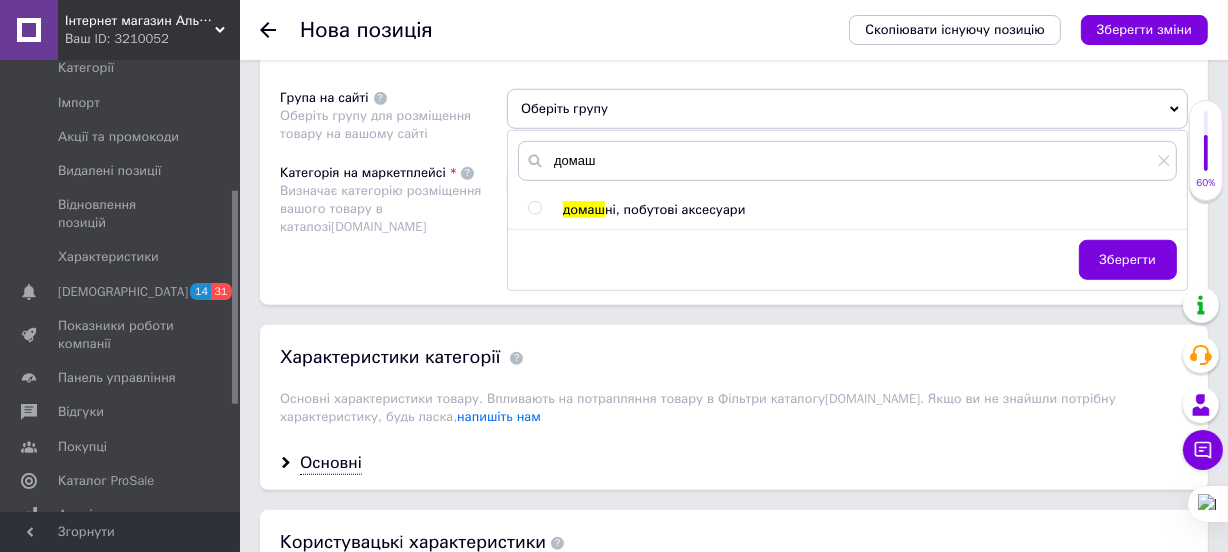 drag, startPoint x: 536, startPoint y: 229, endPoint x: 698, endPoint y: 265, distance: 165.9518 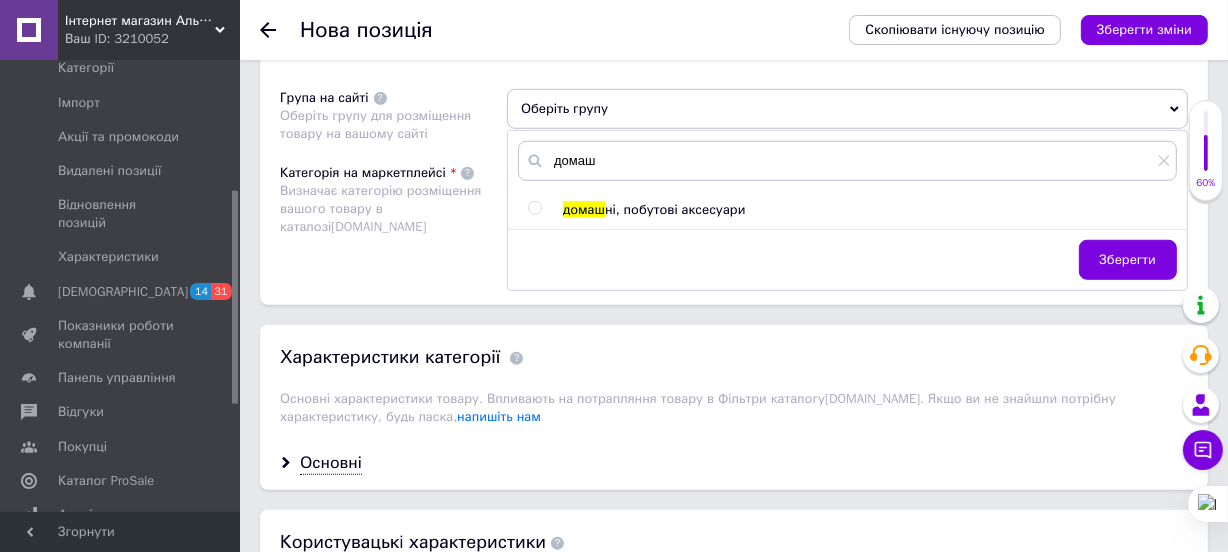 drag, startPoint x: 1123, startPoint y: 288, endPoint x: 1102, endPoint y: 282, distance: 21.84033 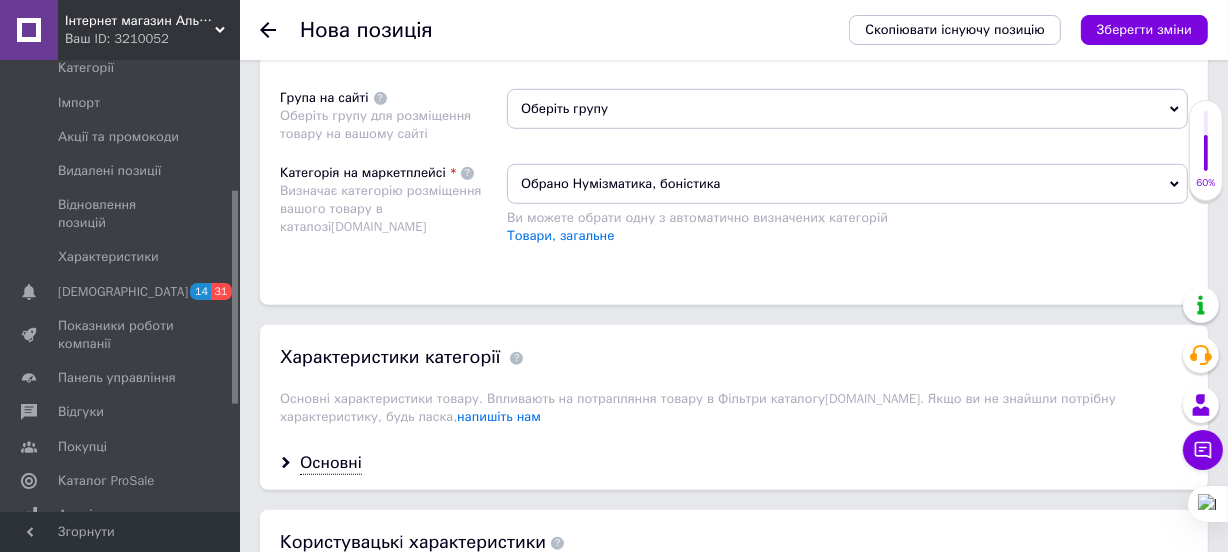 click on "Оберіть групу" at bounding box center [847, 109] 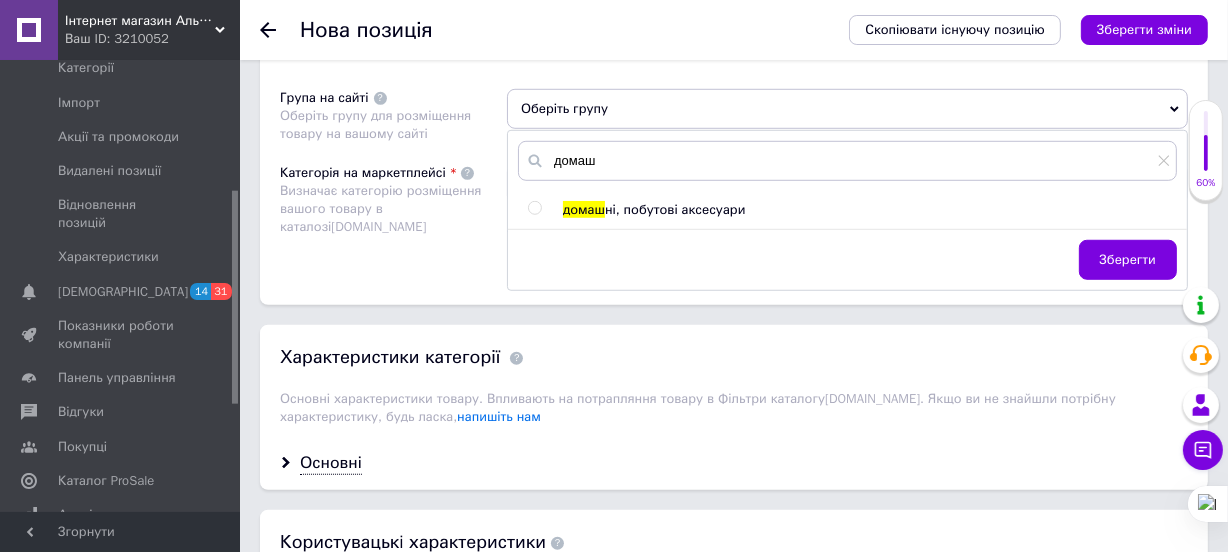 click at bounding box center [534, 208] 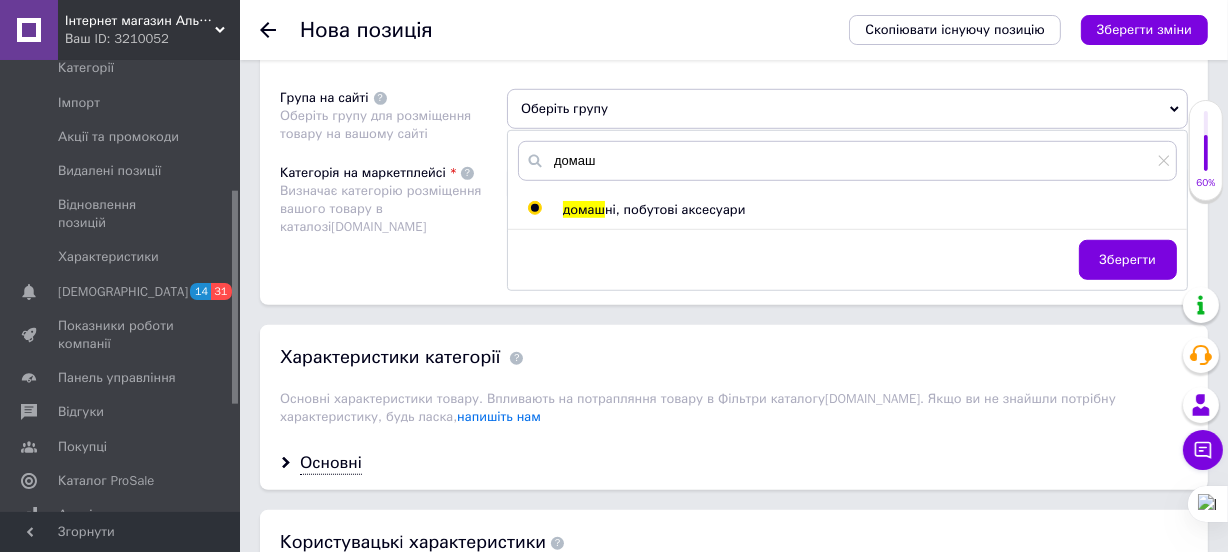 radio on "true" 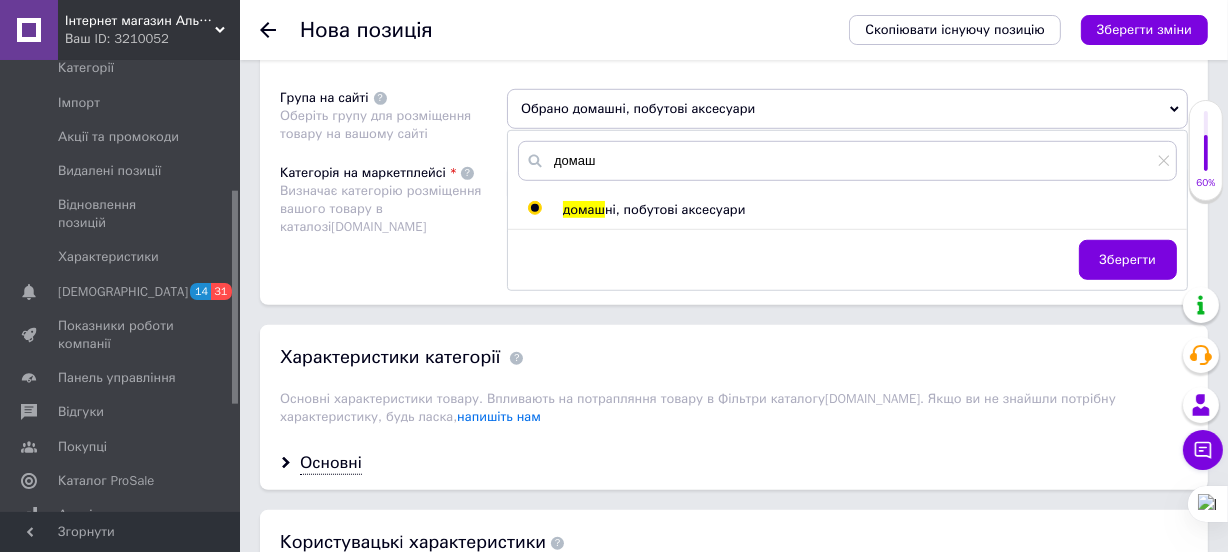 drag, startPoint x: 1112, startPoint y: 290, endPoint x: 823, endPoint y: 249, distance: 291.89383 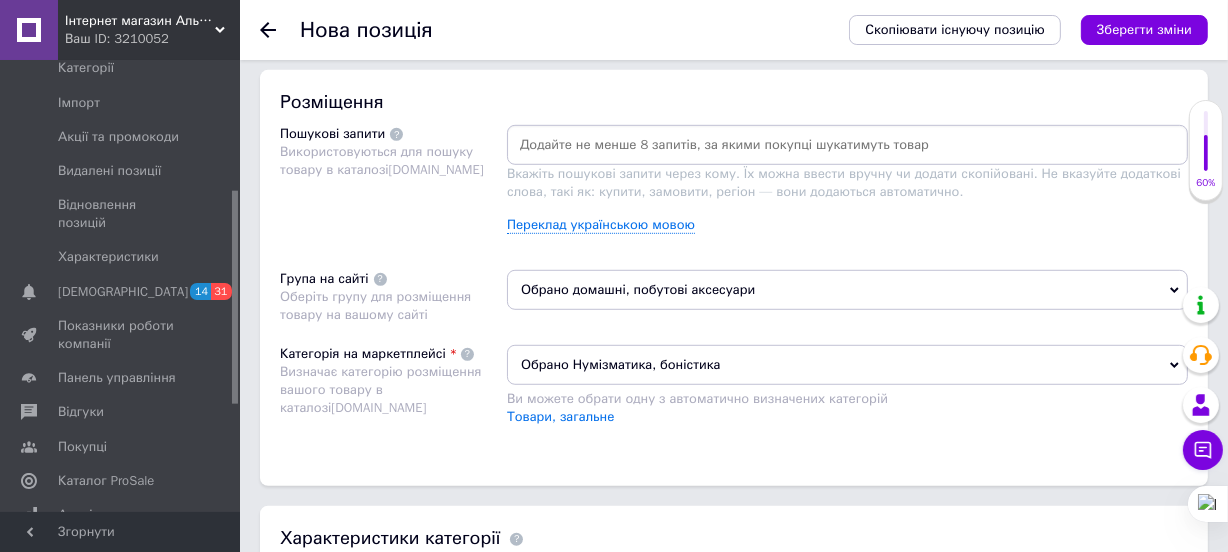 scroll, scrollTop: 1108, scrollLeft: 0, axis: vertical 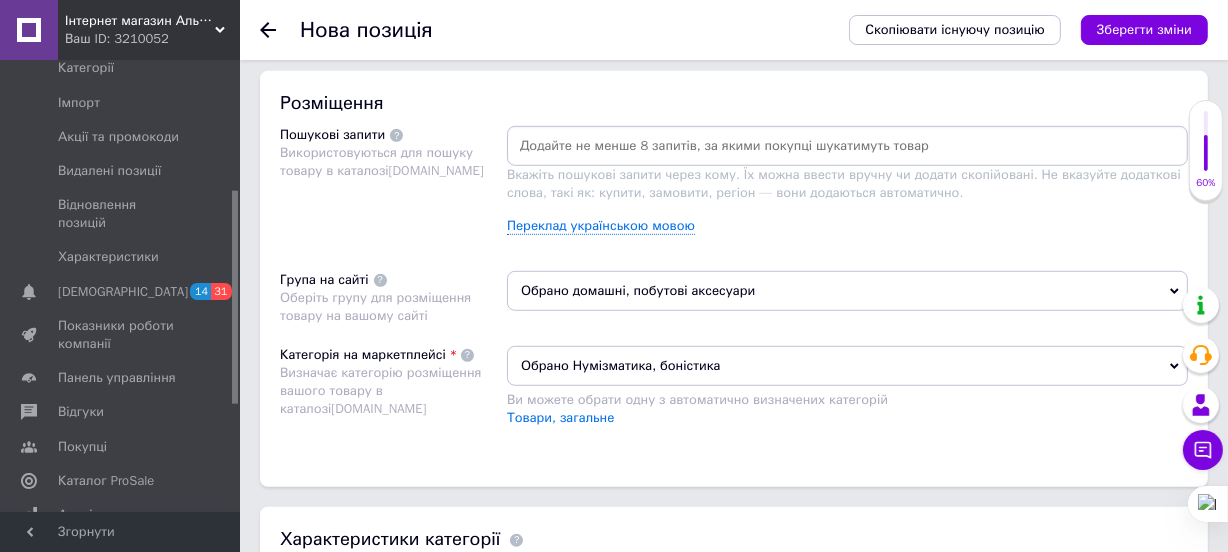 click at bounding box center [847, 146] 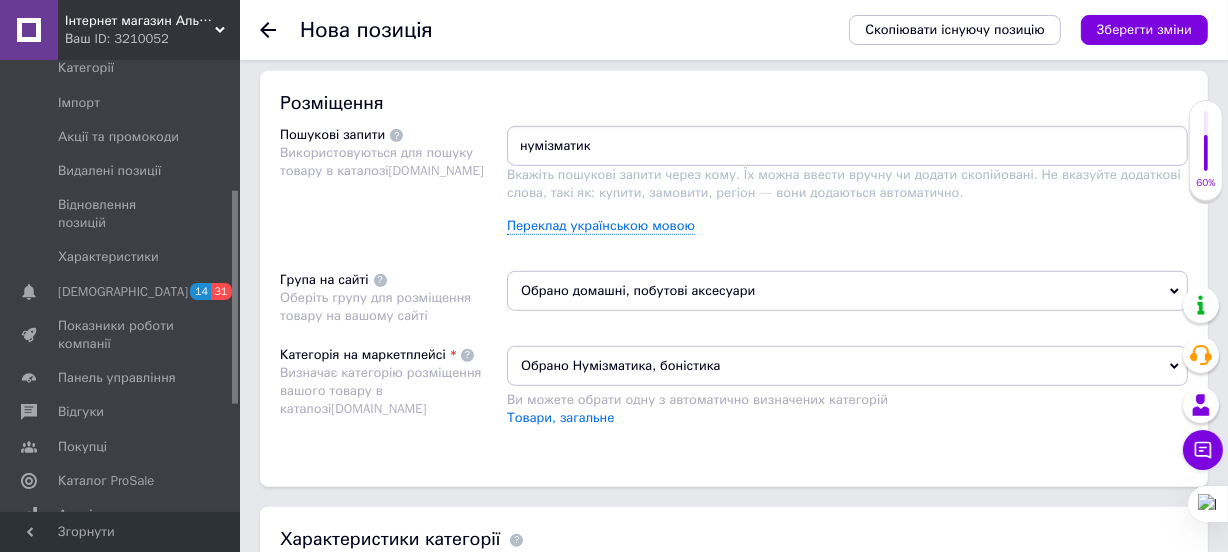 type on "нумізматика" 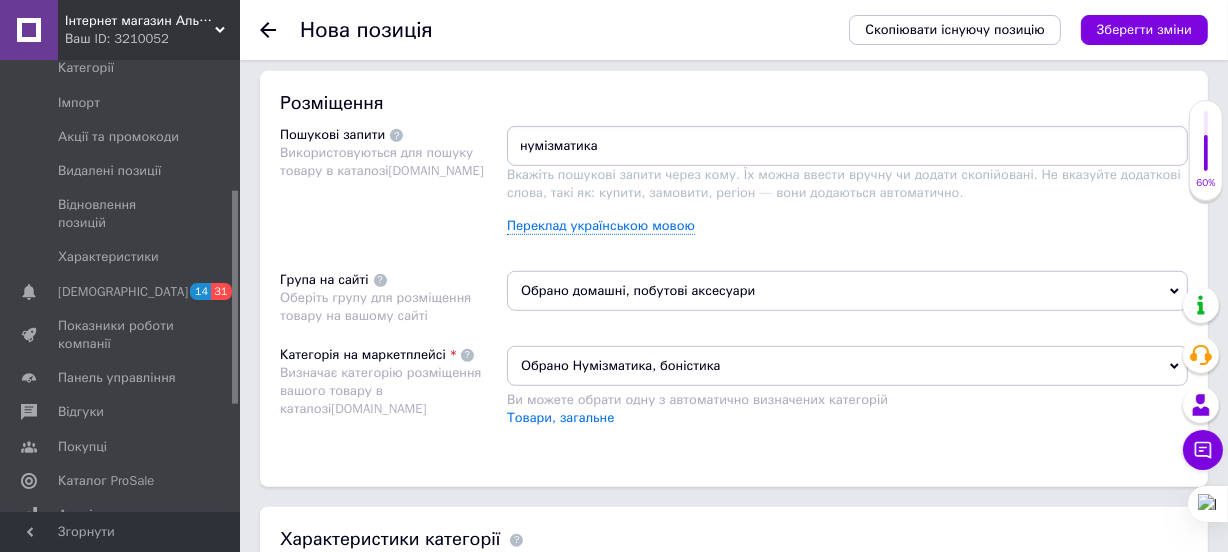 type 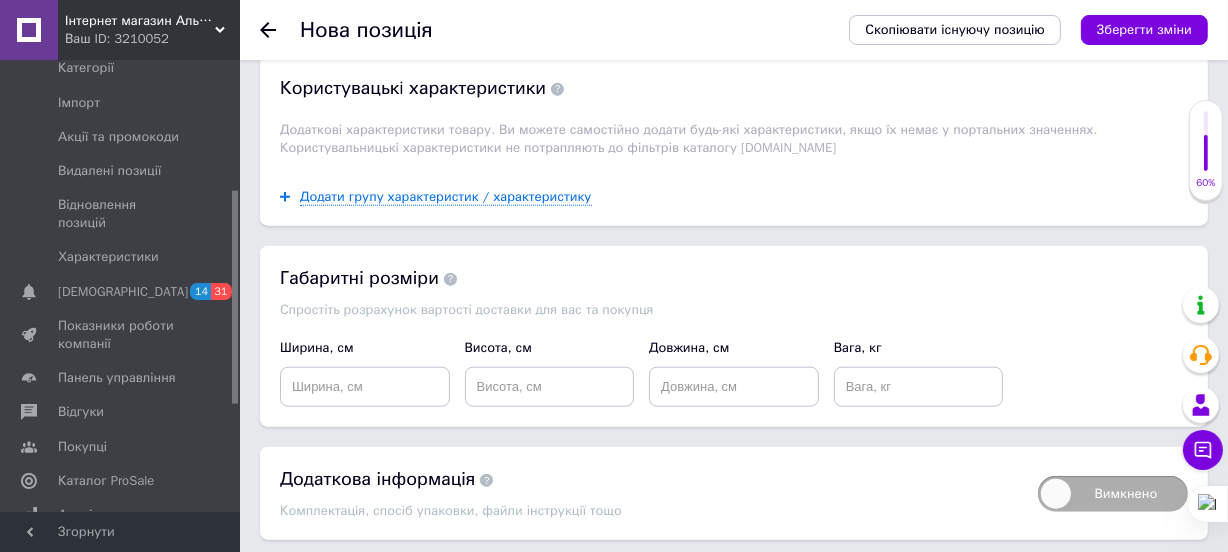 scroll, scrollTop: 1653, scrollLeft: 0, axis: vertical 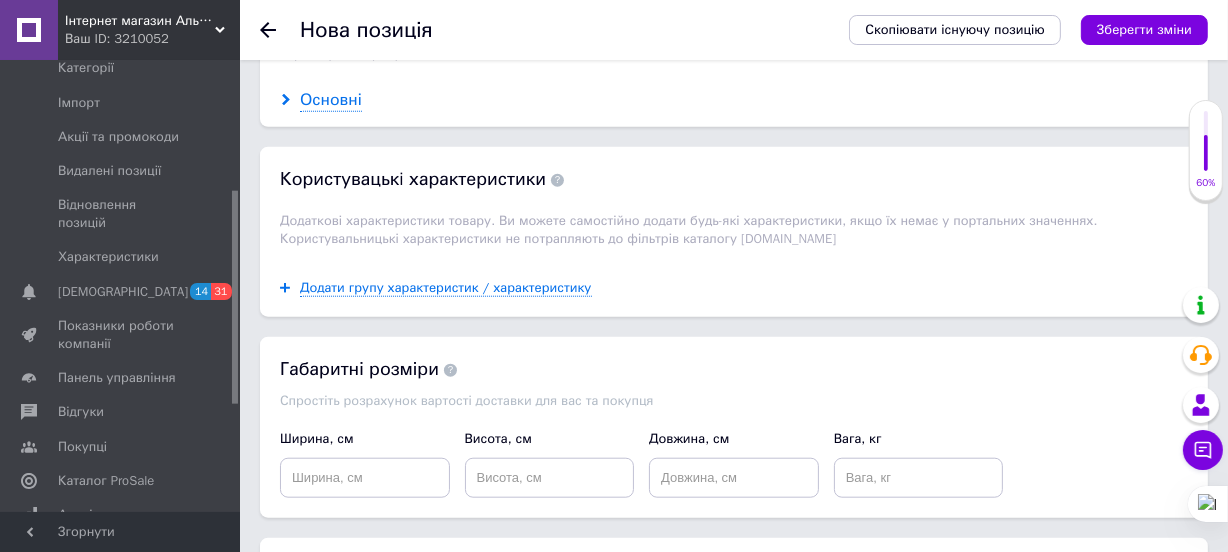 click on "Основні" at bounding box center [331, 100] 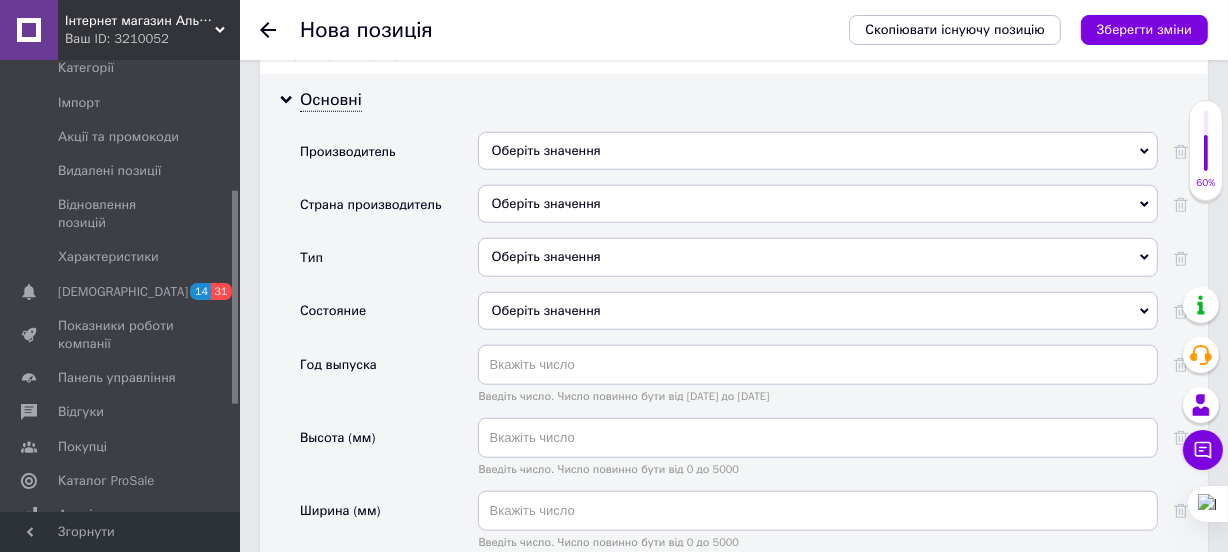 click on "Оберіть значення" at bounding box center [818, 257] 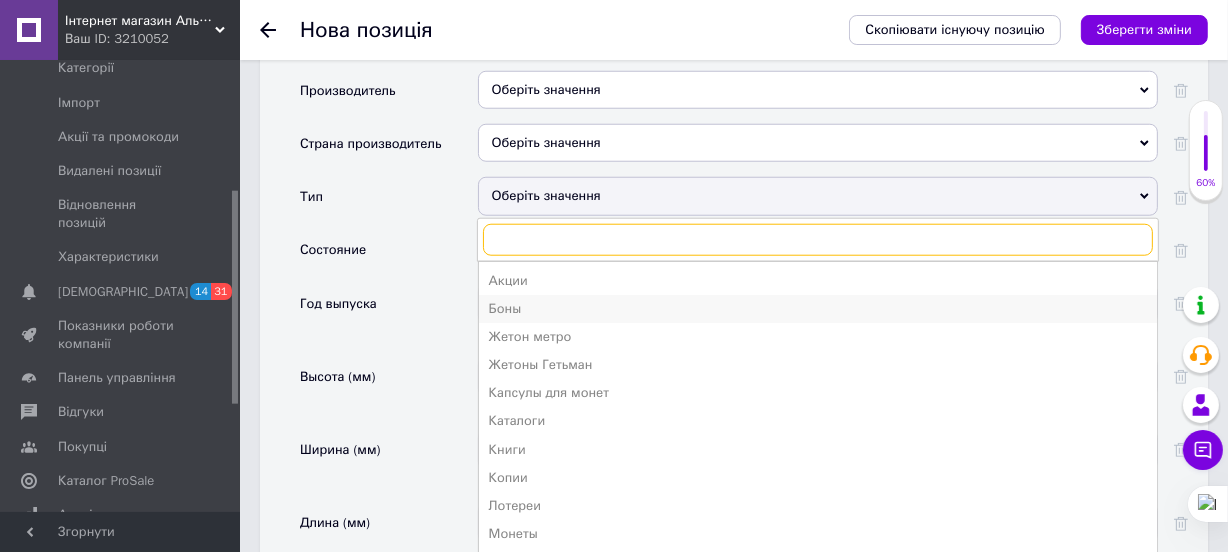 scroll, scrollTop: 1744, scrollLeft: 0, axis: vertical 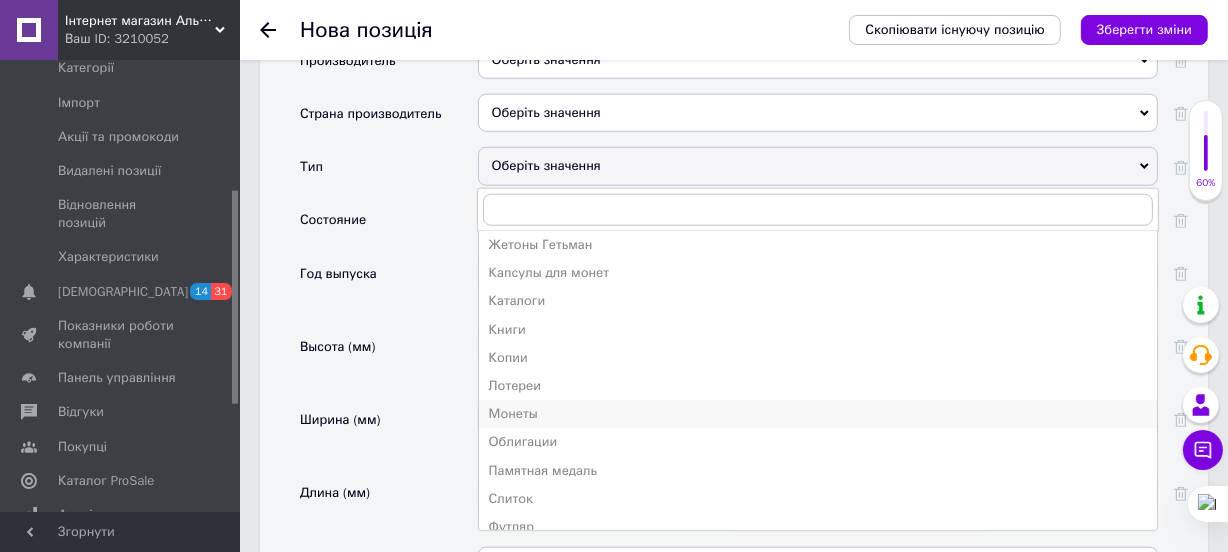 click on "Монеты" at bounding box center [818, 414] 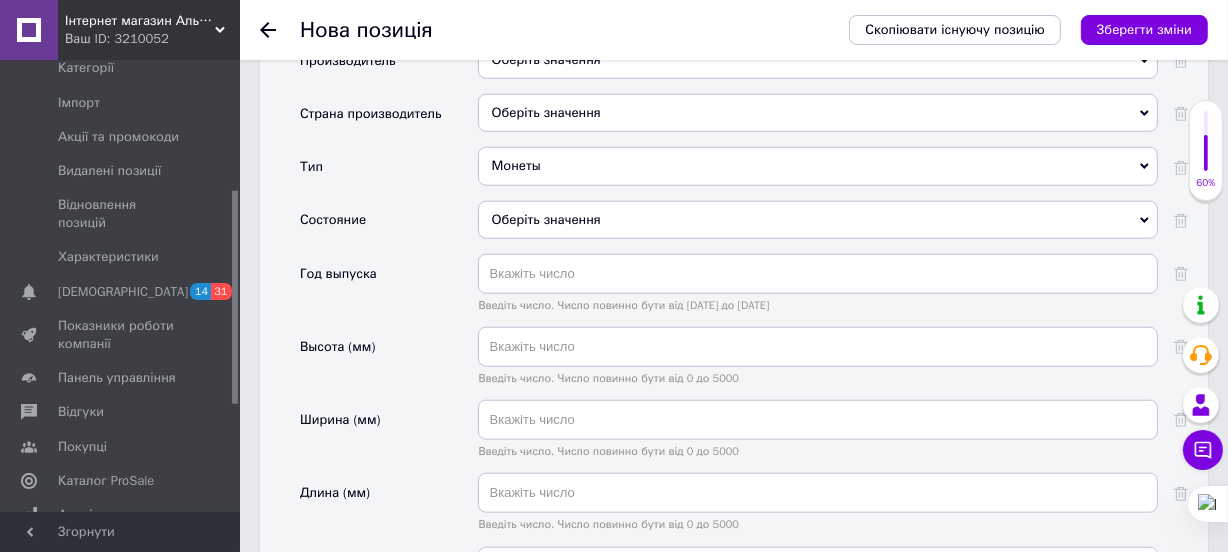 click on "Оберіть значення" at bounding box center [818, 220] 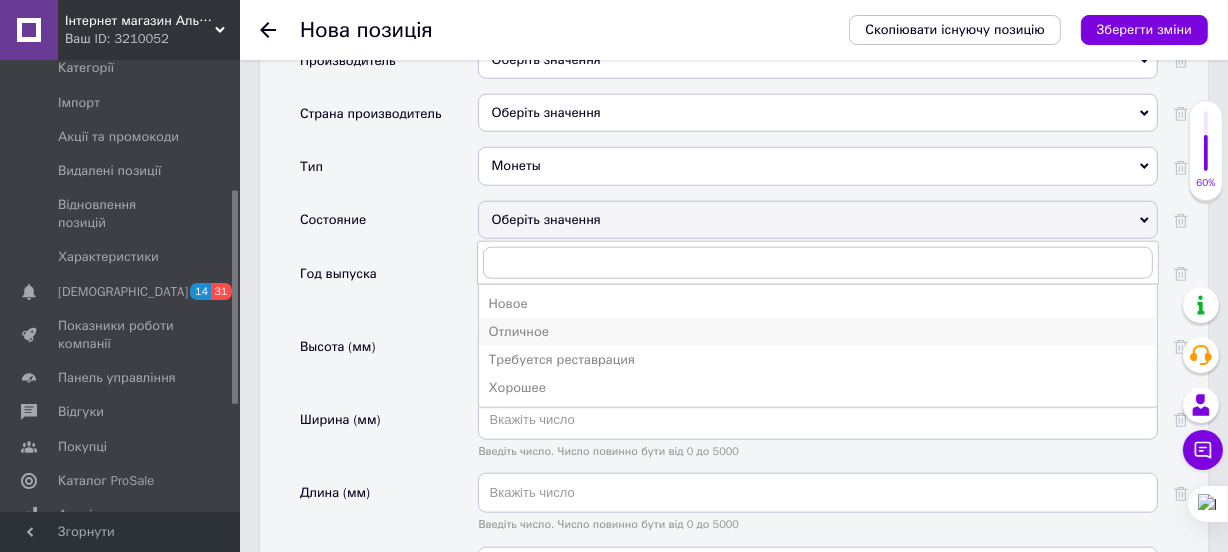 click on "Отличное" at bounding box center (818, 332) 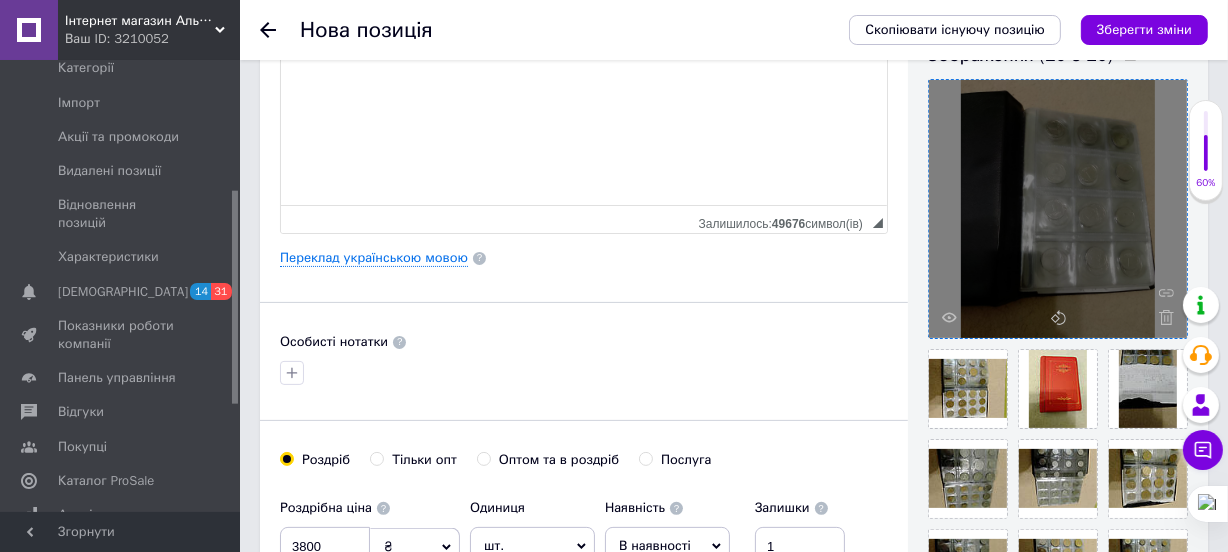 scroll, scrollTop: 0, scrollLeft: 0, axis: both 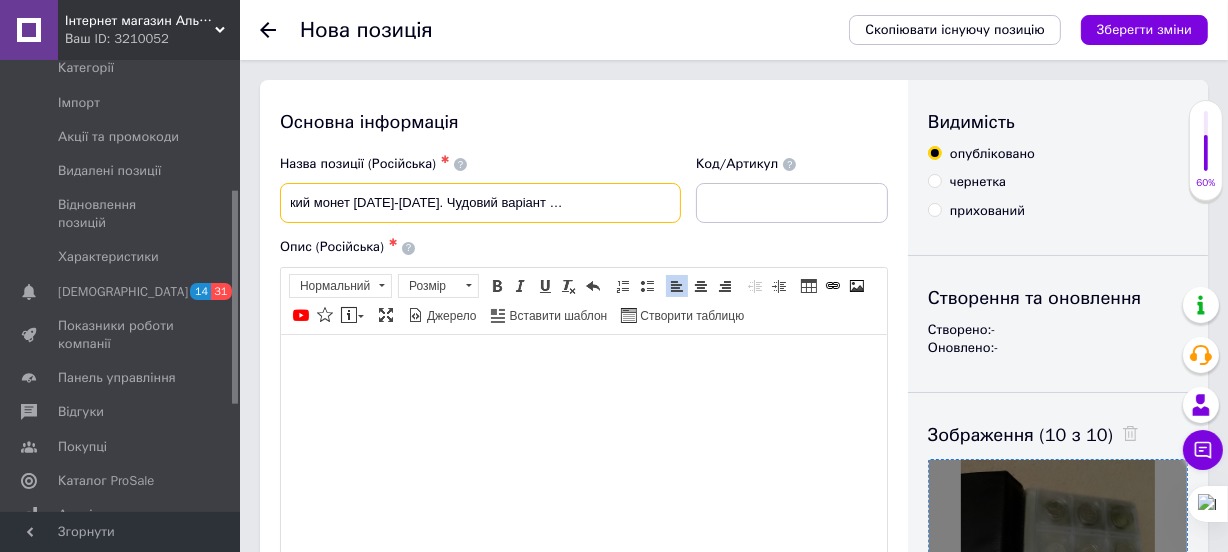 drag, startPoint x: 523, startPoint y: 201, endPoint x: 759, endPoint y: 201, distance: 236 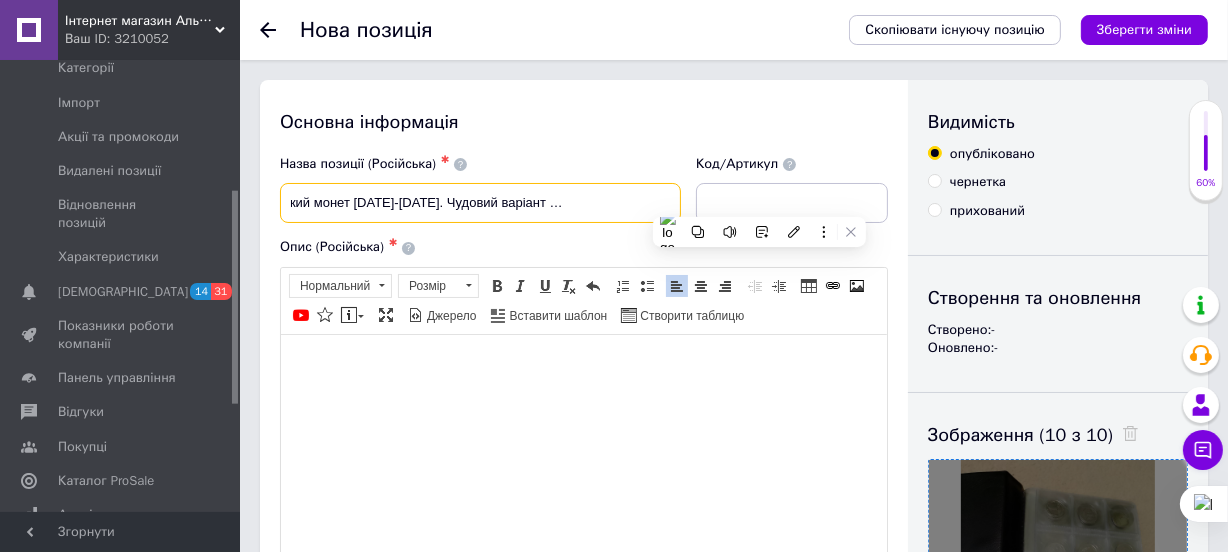 click on "Альбом український монет [DATE]-[DATE]. Чудовий варіант для нумізмата початківця" at bounding box center [480, 203] 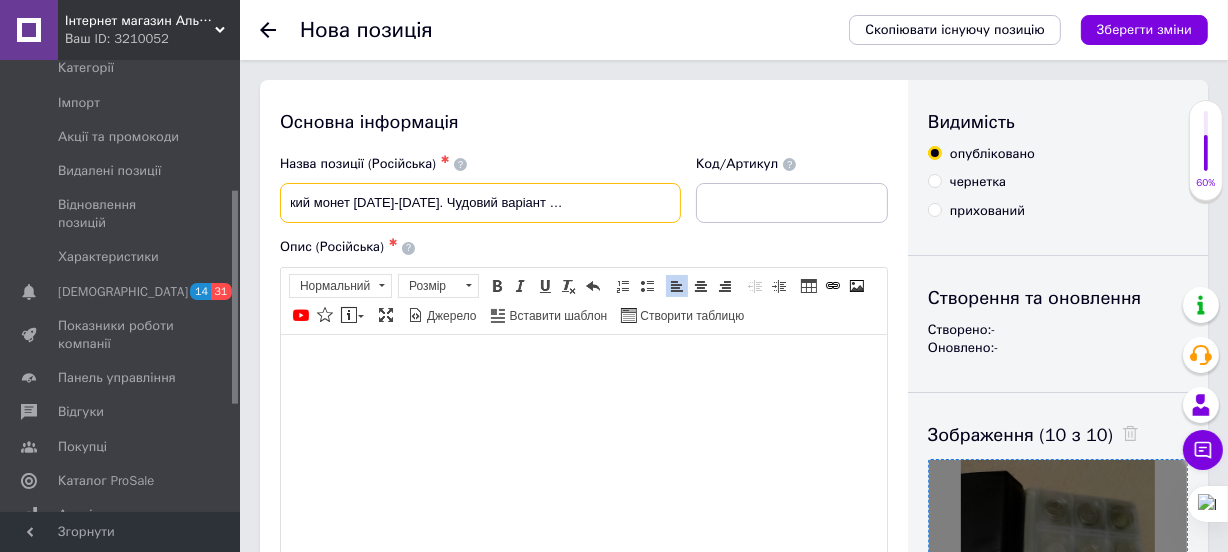click on "Альбом український монет [DATE]-[DATE]. Чудовий варіант для нумізмата початківця" at bounding box center (480, 203) 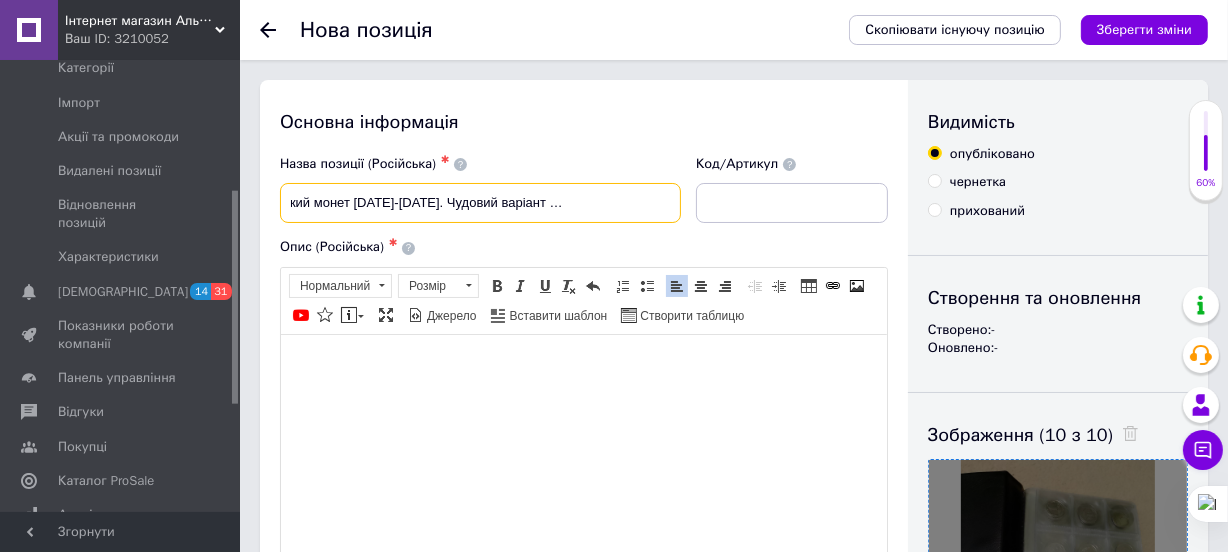 click on "Альбом український монет [DATE]-[DATE]. Чудовий варіант для нумізмата початківця" at bounding box center [480, 203] 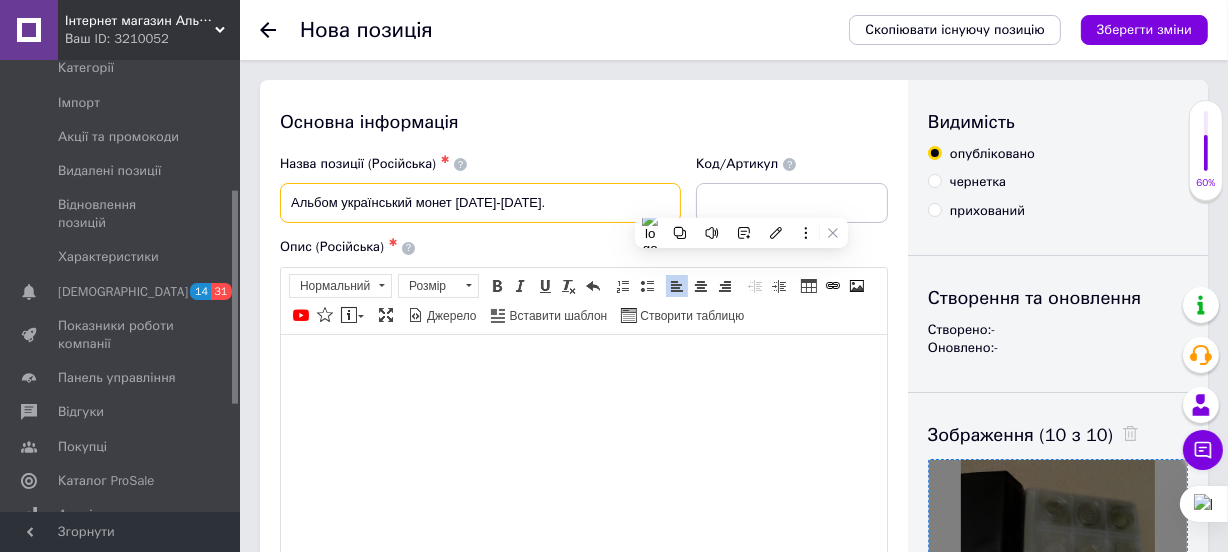 scroll, scrollTop: 0, scrollLeft: 0, axis: both 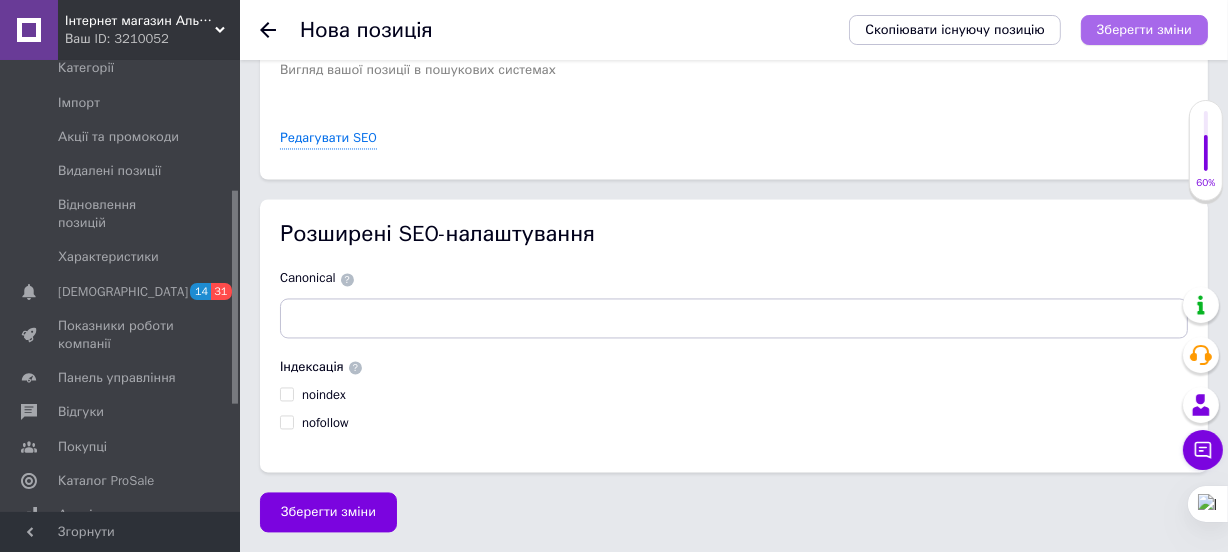 type on "Альбом український монет [DATE]-[DATE]." 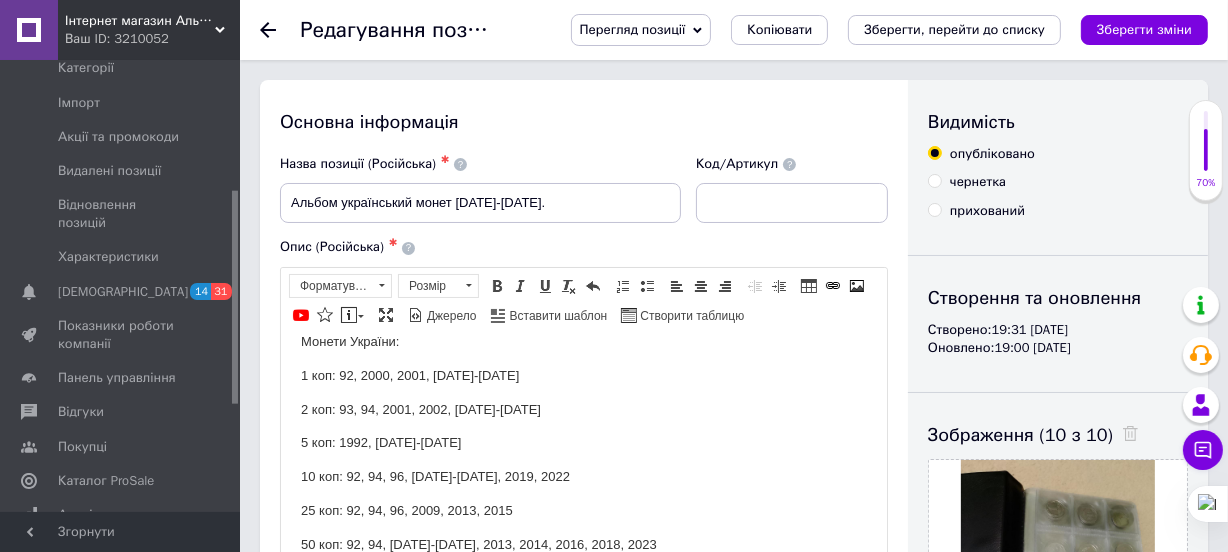 scroll, scrollTop: 114, scrollLeft: 0, axis: vertical 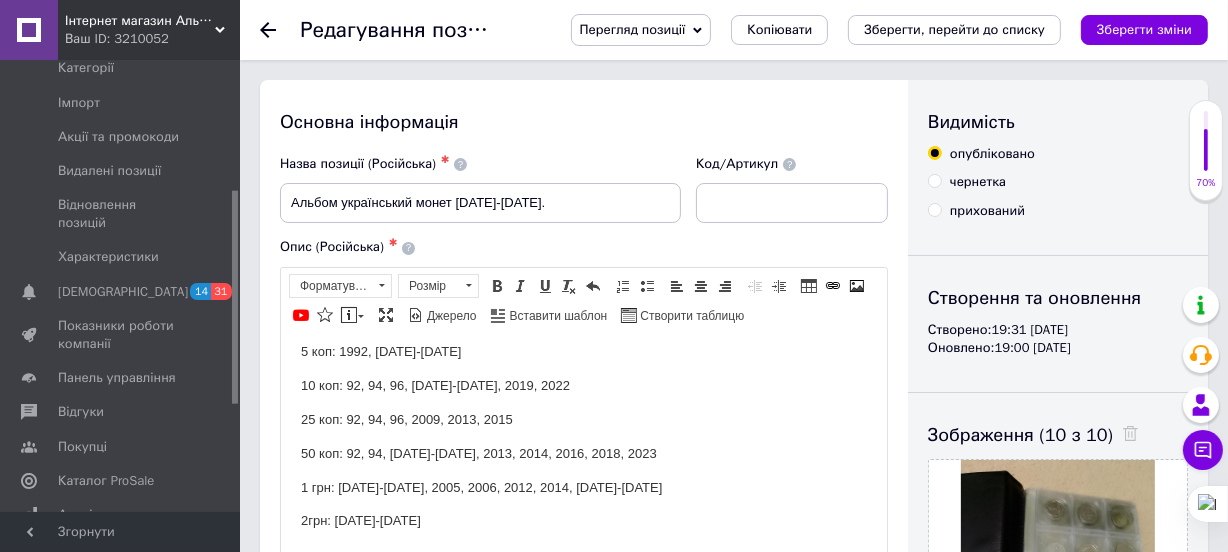 click on "25 коп: 92, 94, 96, 2009, 2013, 2015" at bounding box center (583, 419) 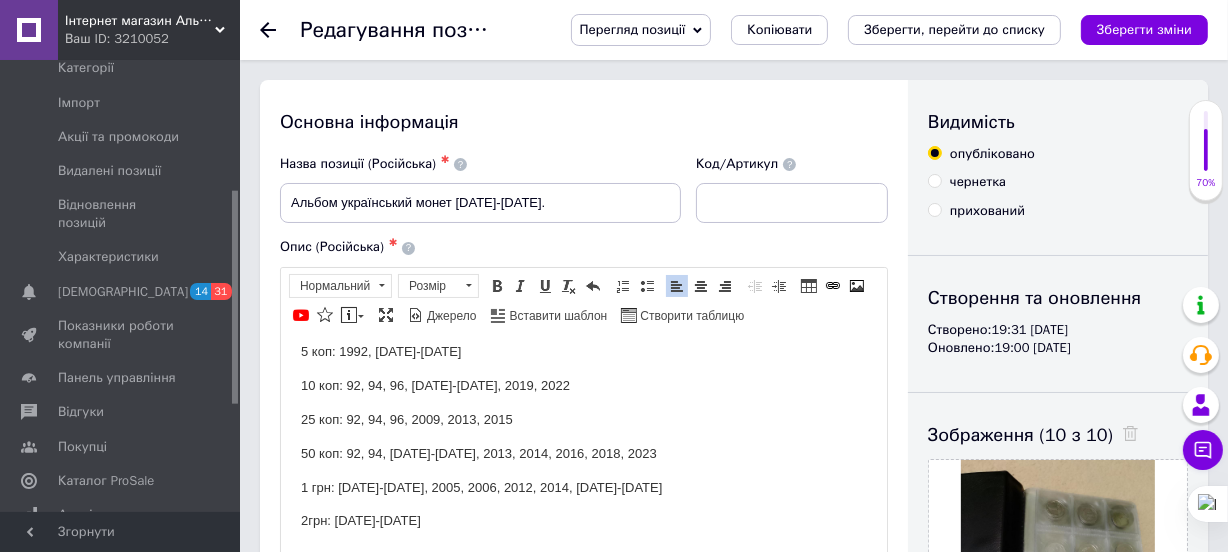type 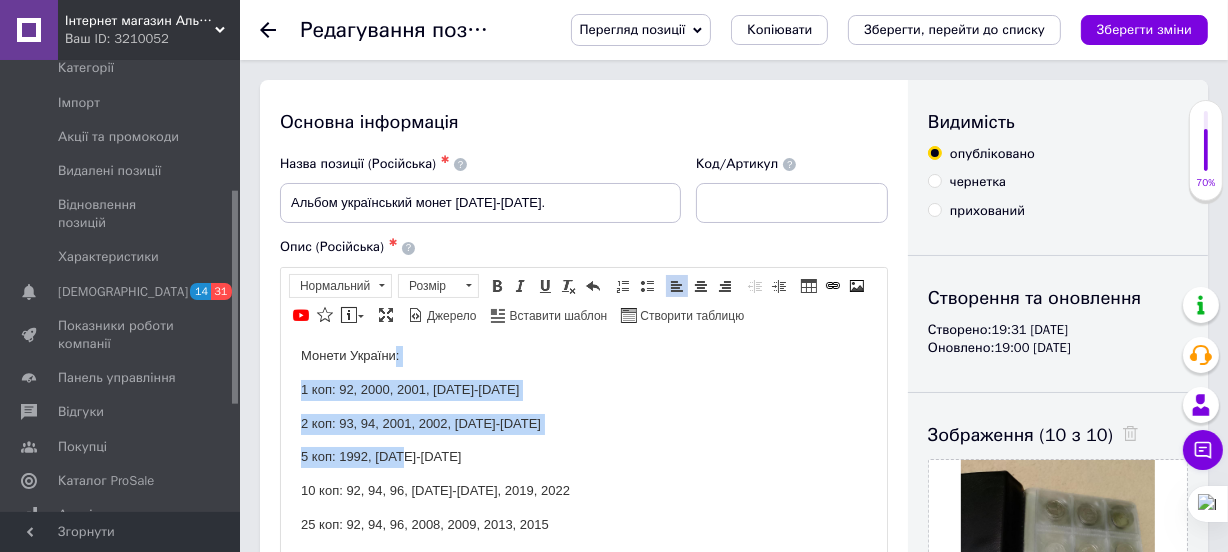 scroll, scrollTop: 1, scrollLeft: 0, axis: vertical 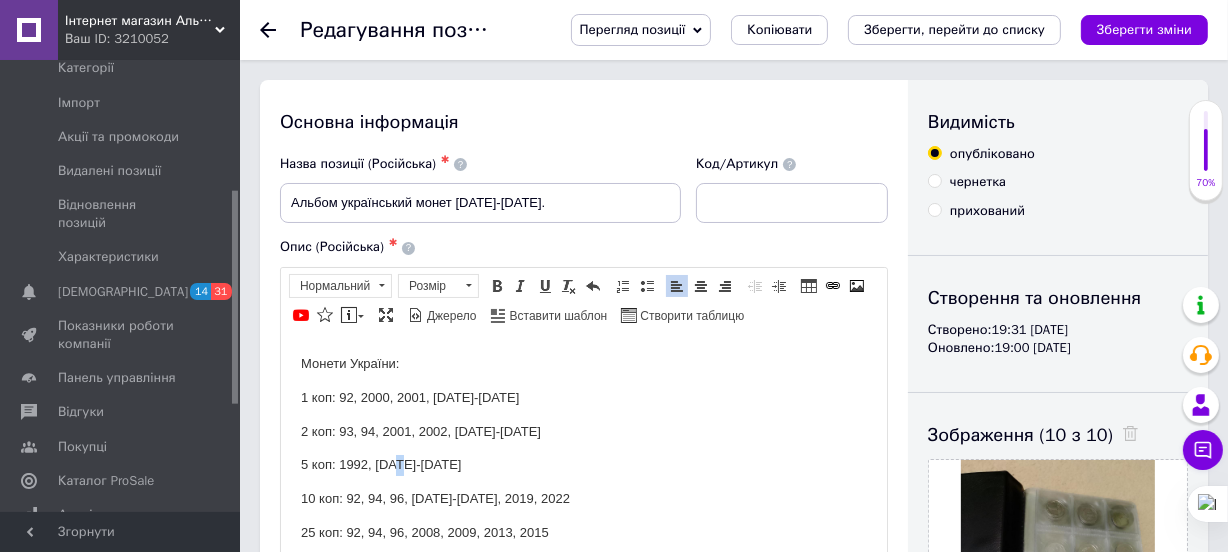 drag, startPoint x: 399, startPoint y: 348, endPoint x: 397, endPoint y: 458, distance: 110.01818 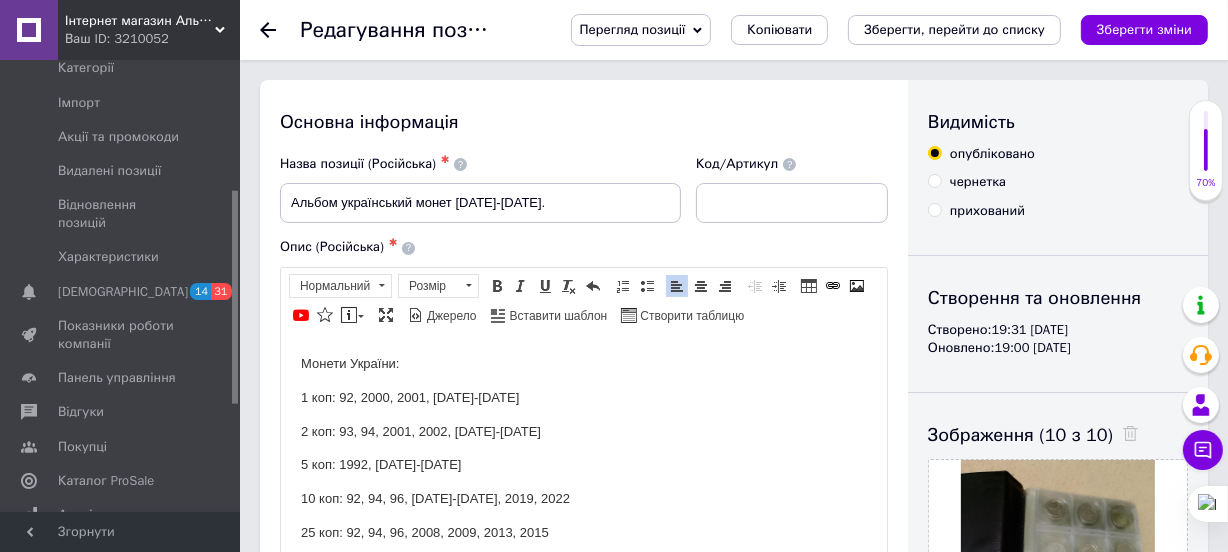 click on "5 коп: 1992, [DATE]-[DATE]" at bounding box center (583, 464) 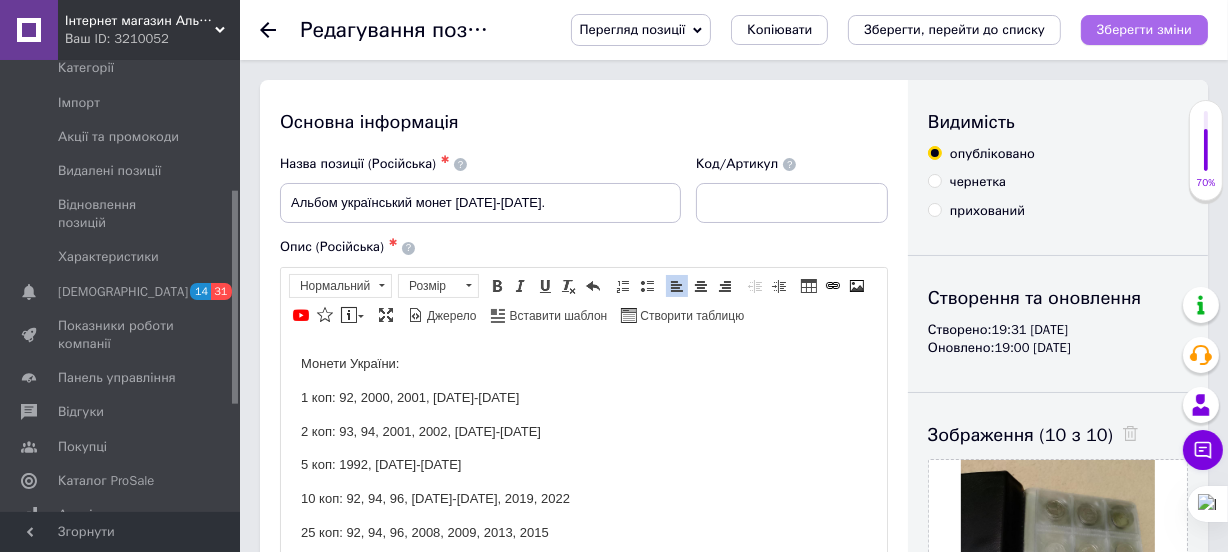 click on "Зберегти зміни" at bounding box center (1144, 29) 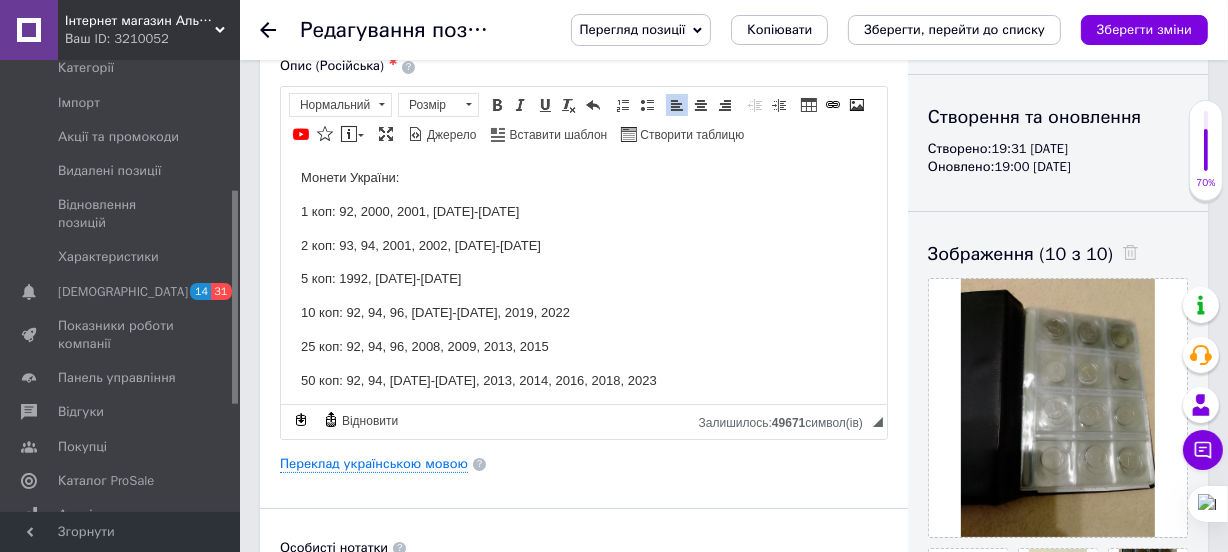 scroll, scrollTop: 0, scrollLeft: 0, axis: both 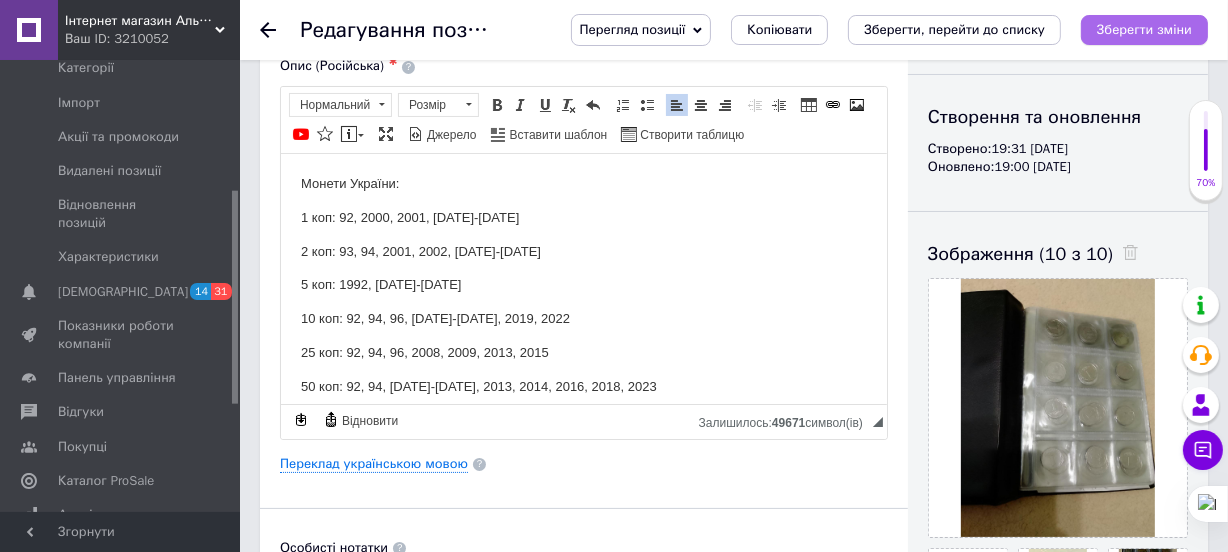 click on "Зберегти зміни" at bounding box center (1144, 29) 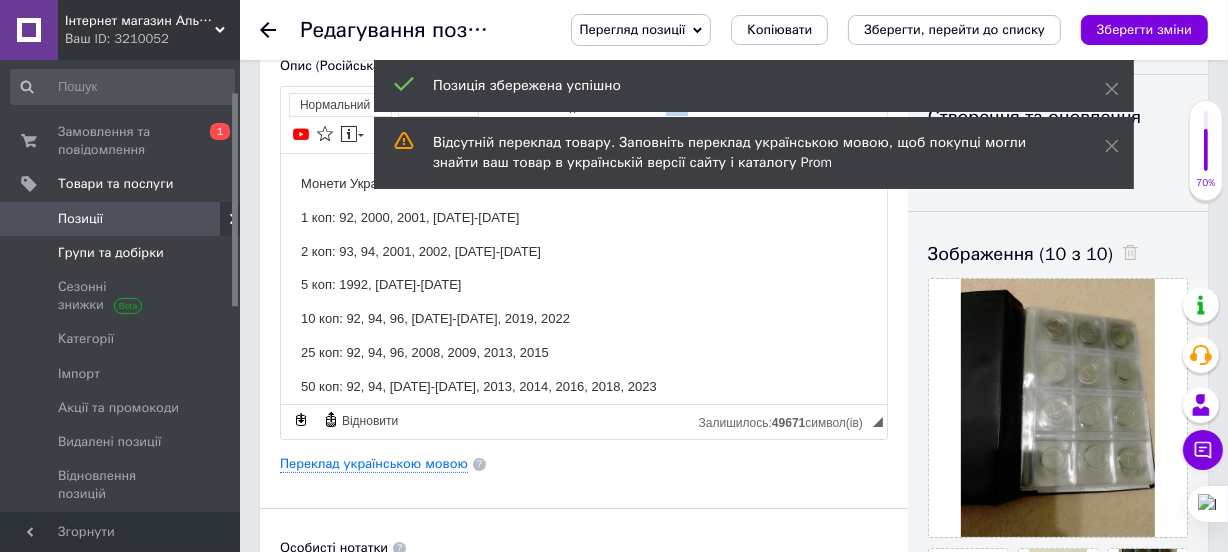 scroll, scrollTop: 0, scrollLeft: 0, axis: both 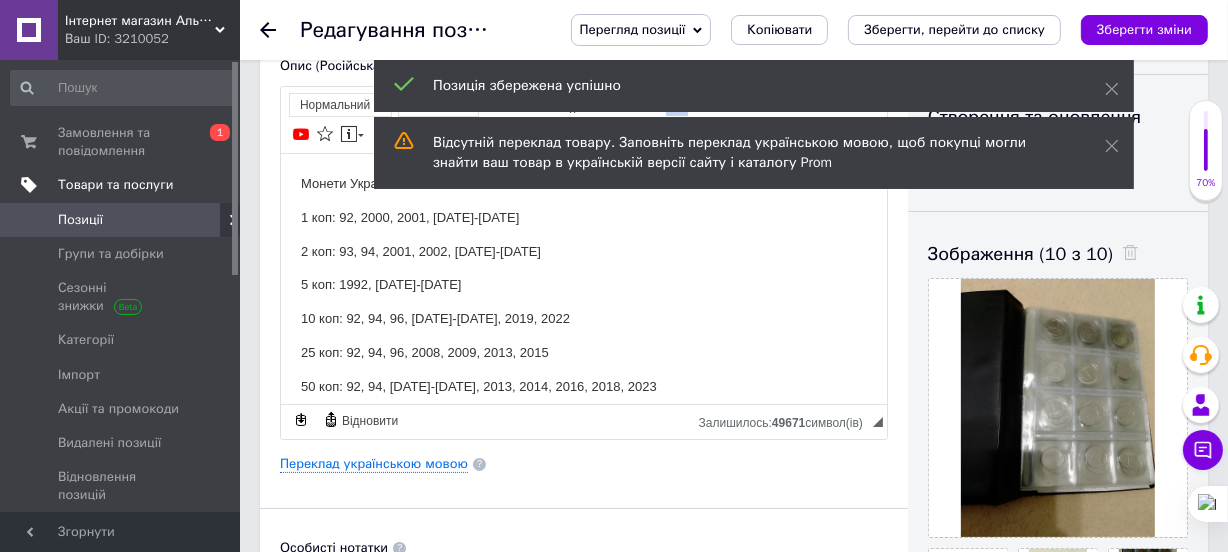 drag, startPoint x: 89, startPoint y: 214, endPoint x: 88, endPoint y: 176, distance: 38.013157 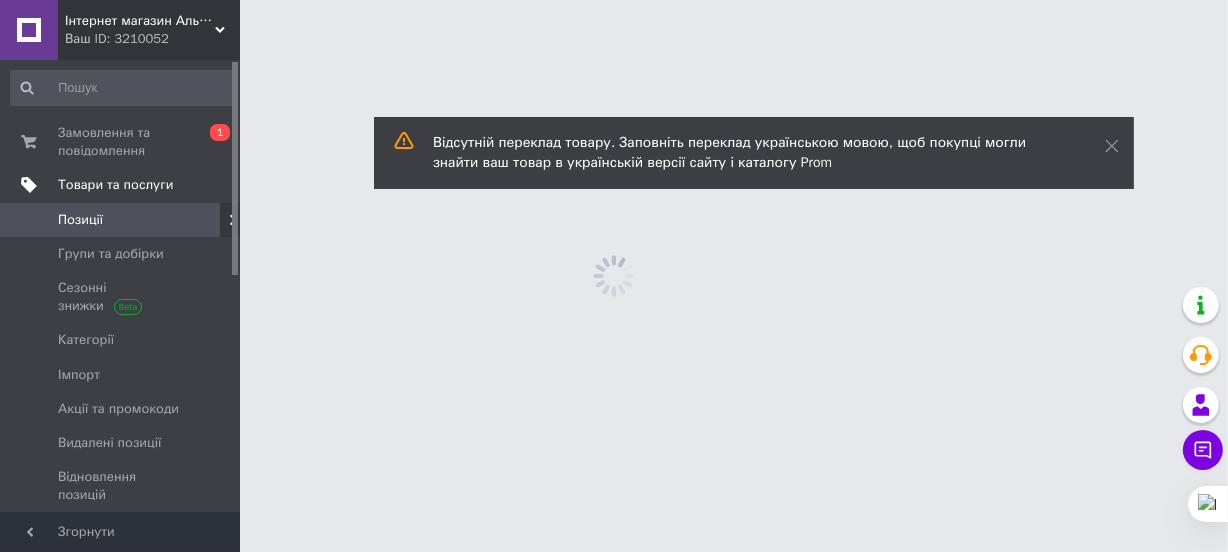 scroll, scrollTop: 0, scrollLeft: 0, axis: both 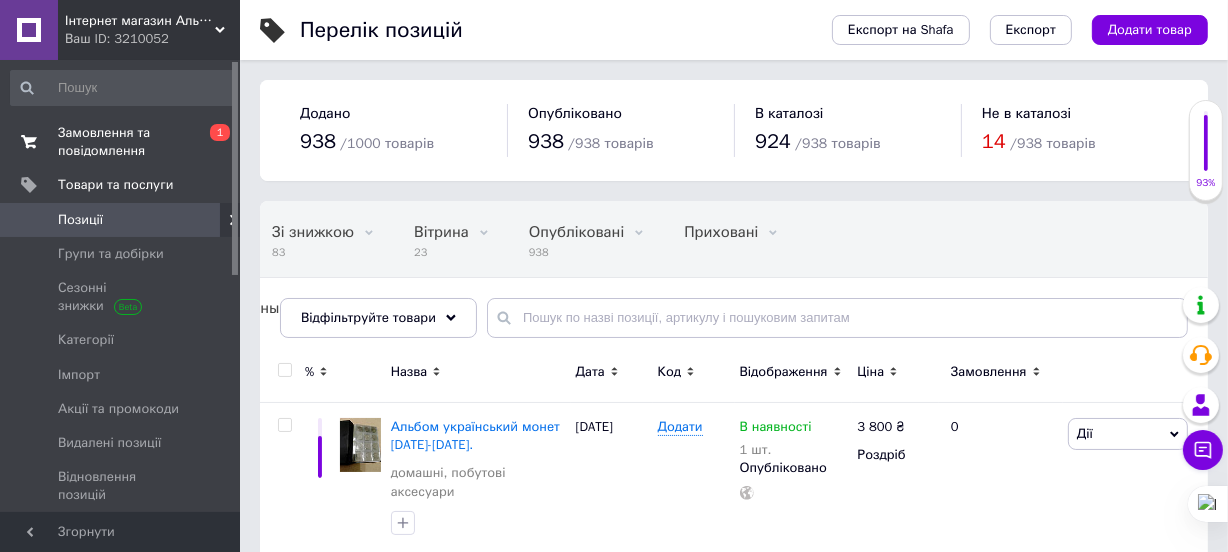 click on "Замовлення та повідомлення" at bounding box center [121, 142] 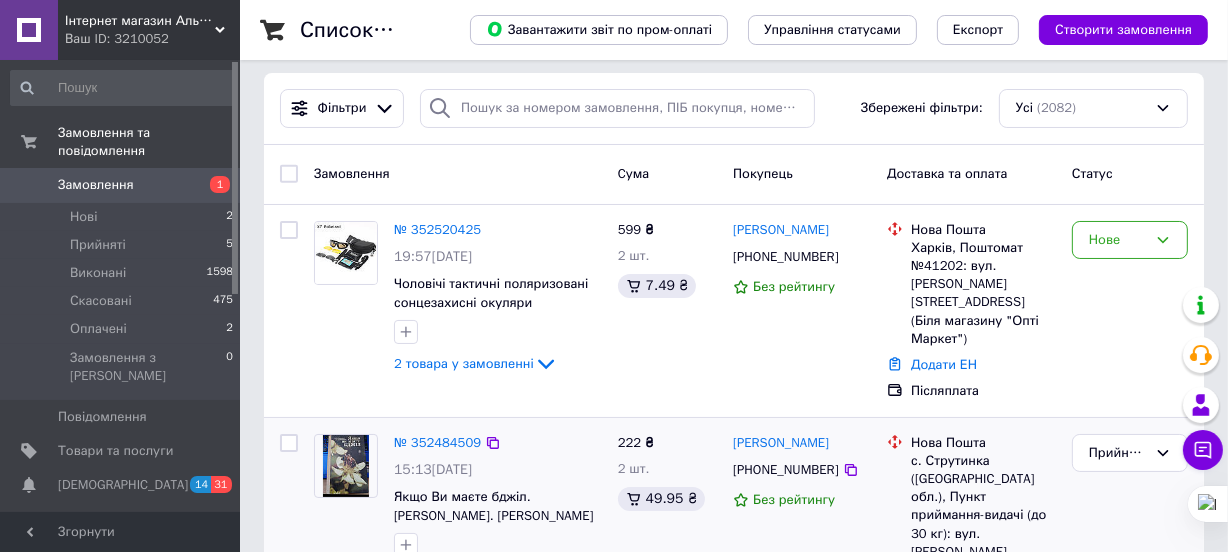 scroll, scrollTop: 0, scrollLeft: 0, axis: both 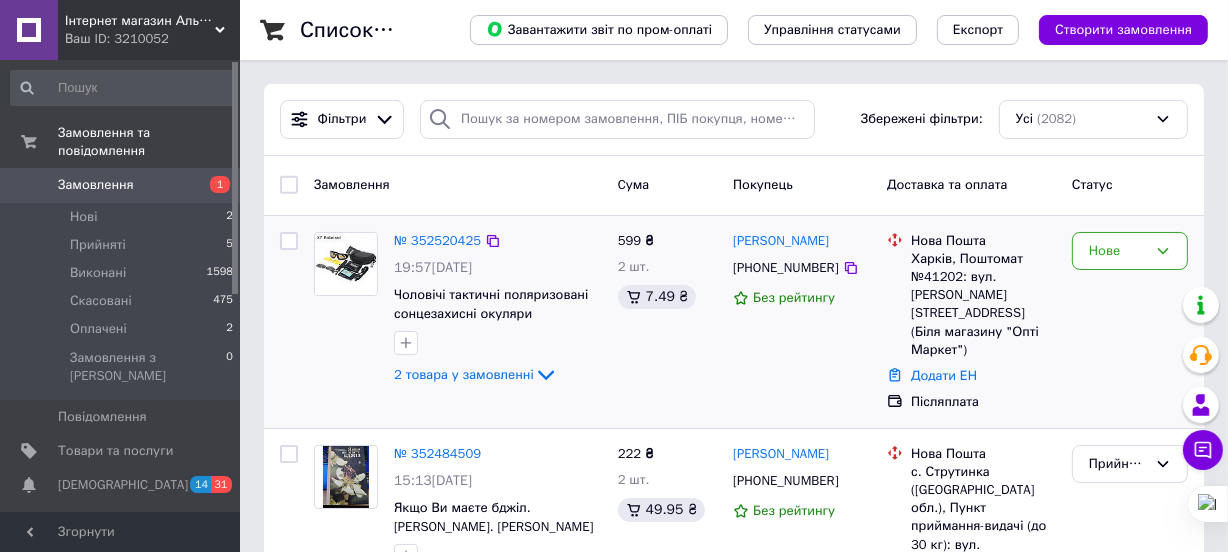drag, startPoint x: 538, startPoint y: 371, endPoint x: 652, endPoint y: 364, distance: 114.21471 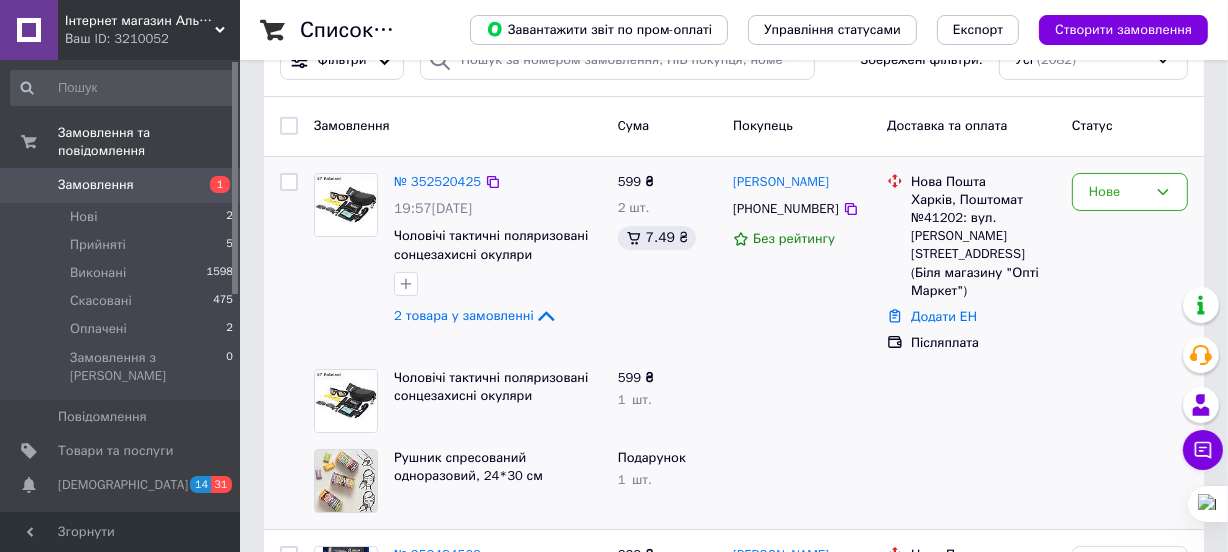 scroll, scrollTop: 90, scrollLeft: 0, axis: vertical 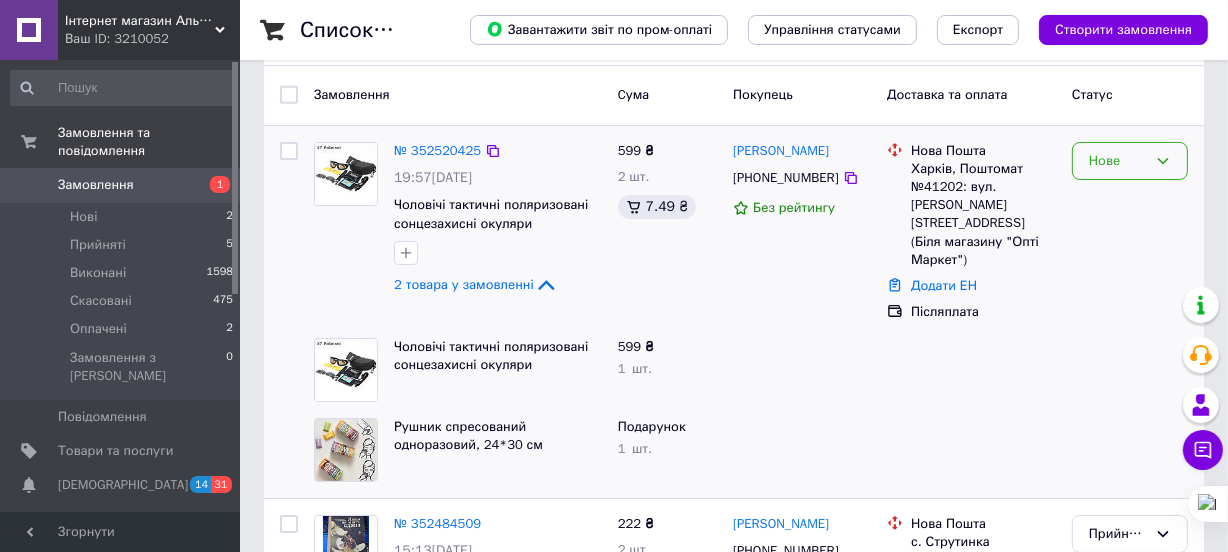click on "Нове" at bounding box center [1118, 161] 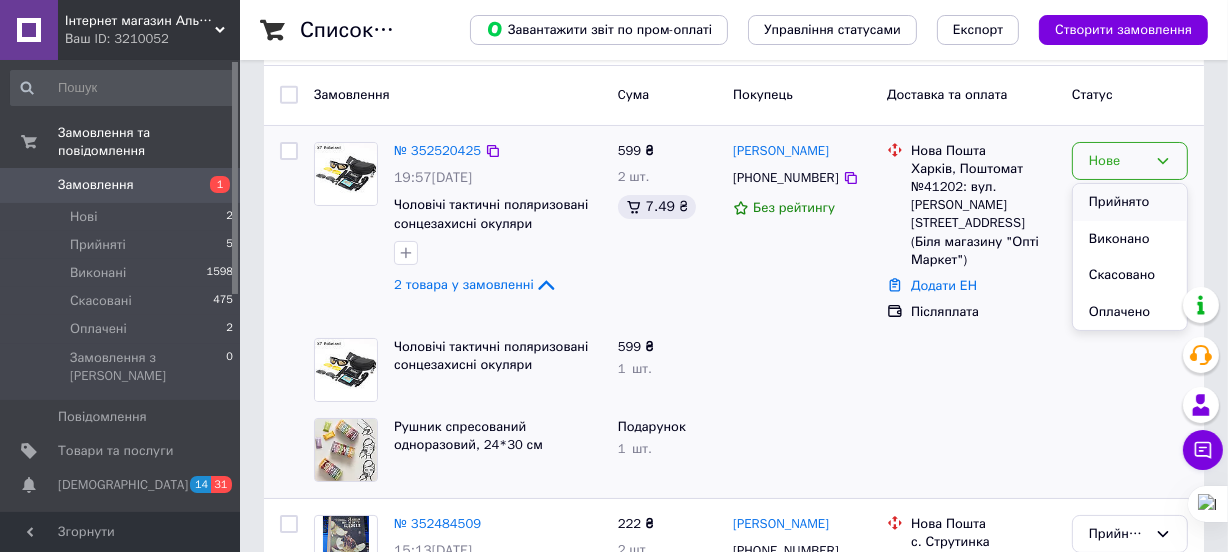 click on "Прийнято" at bounding box center [1130, 202] 